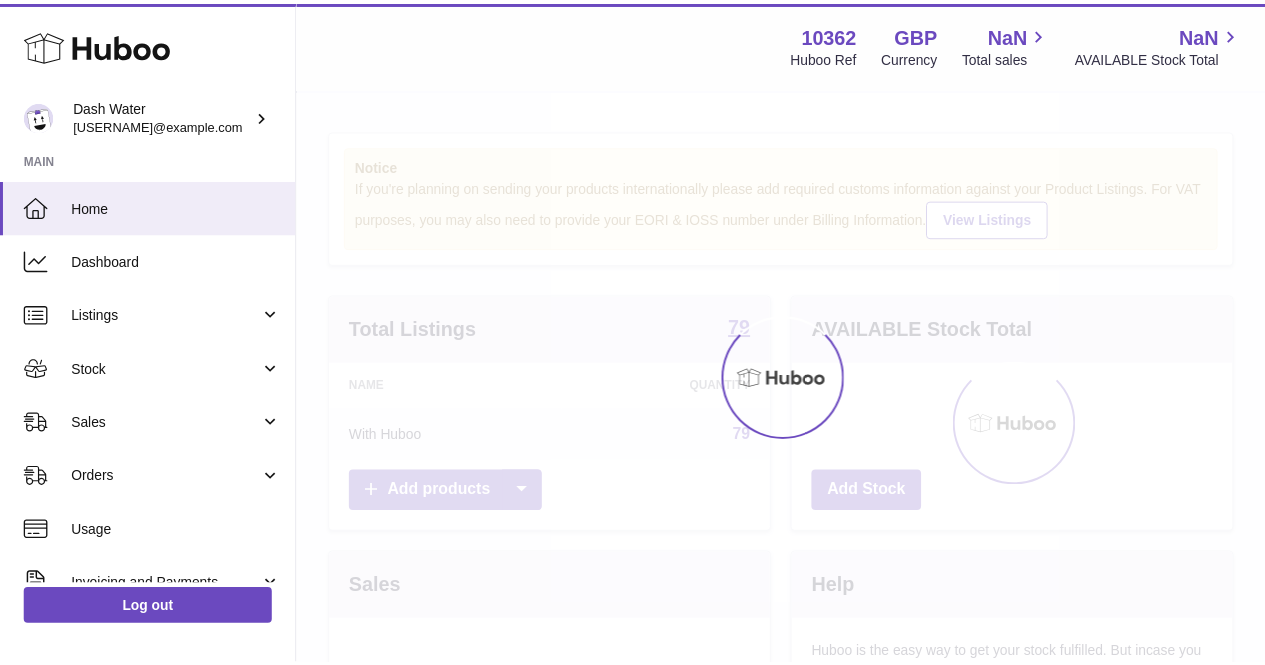 scroll, scrollTop: 0, scrollLeft: 0, axis: both 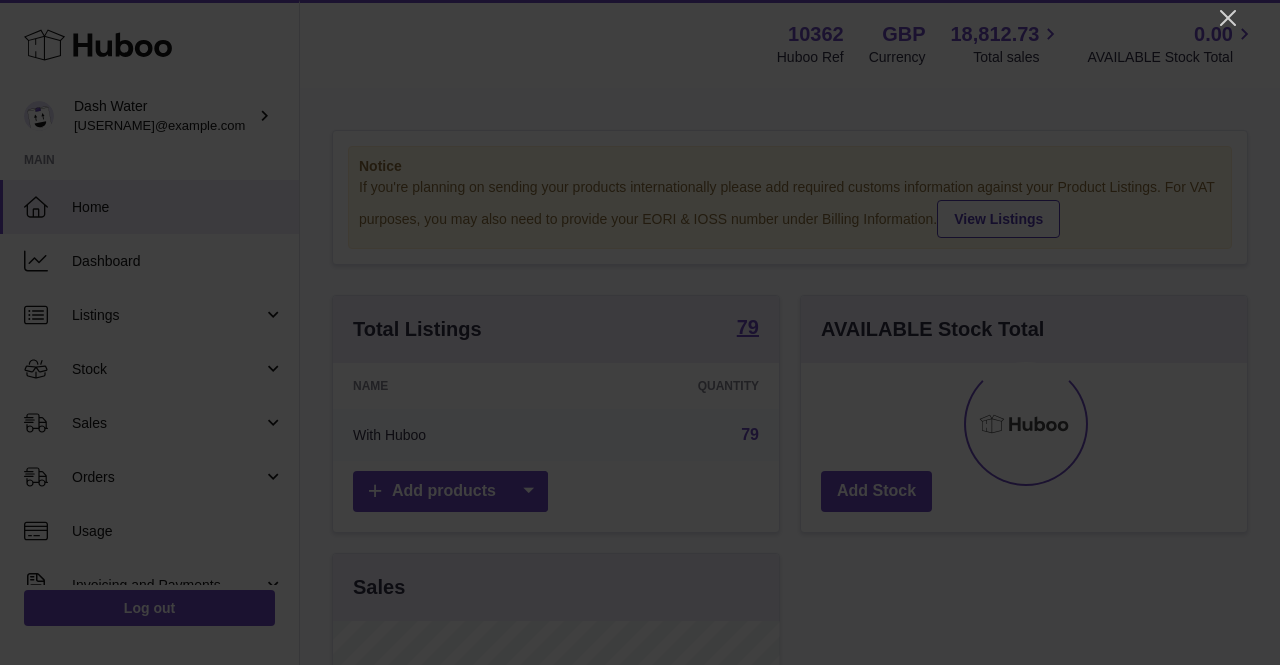 click at bounding box center (640, 332) 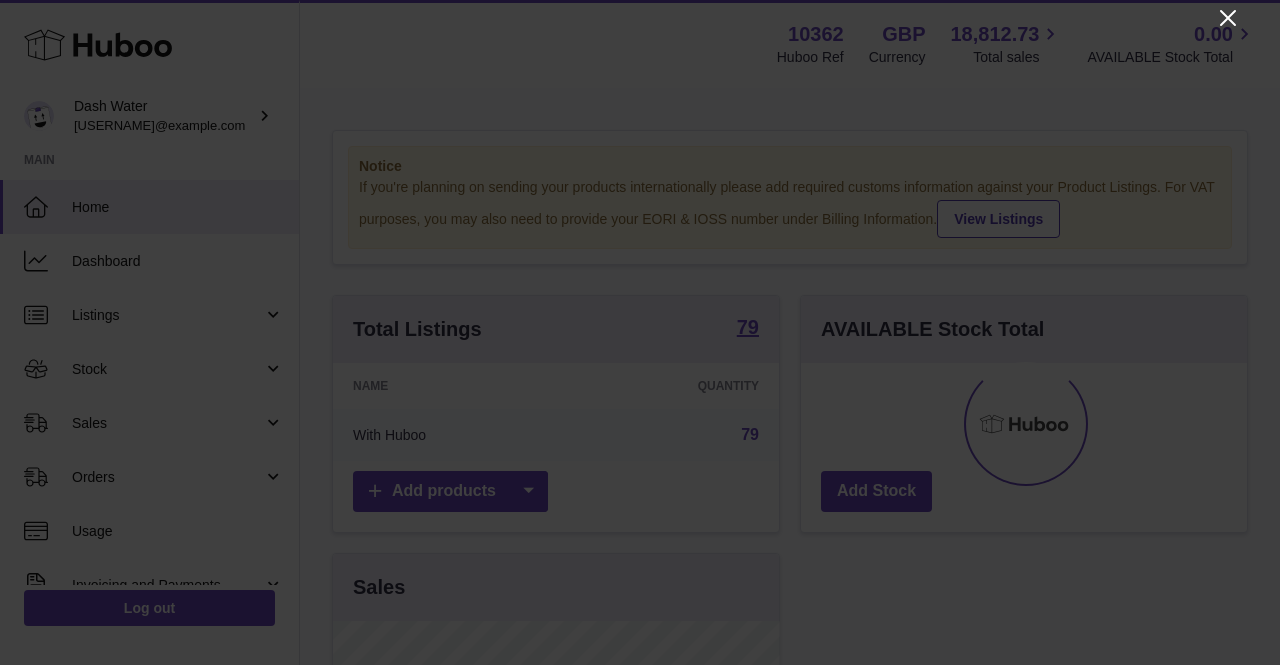 click 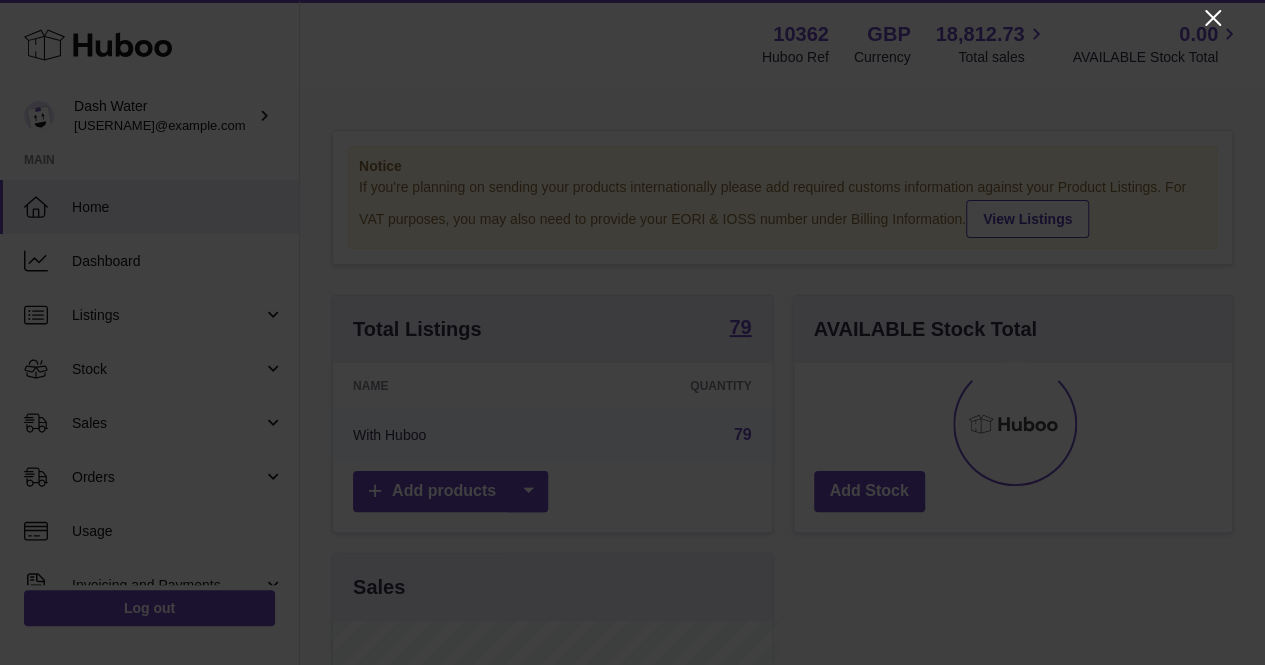 scroll, scrollTop: 312, scrollLeft: 438, axis: both 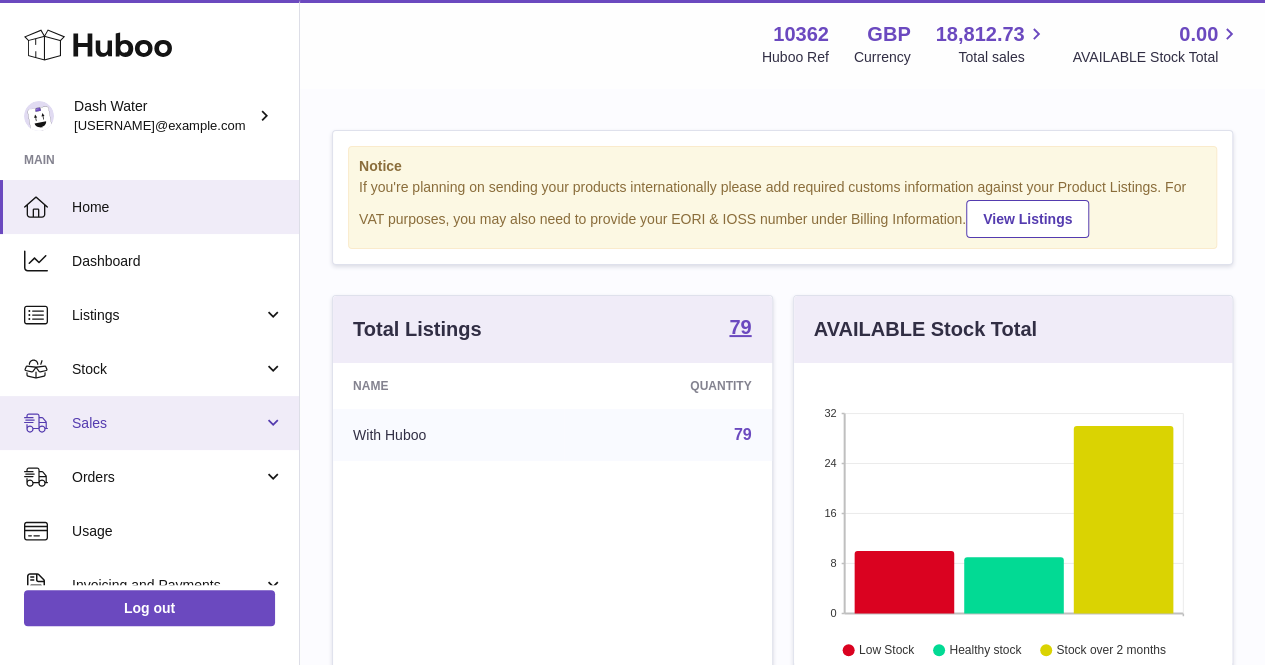 click on "Sales" at bounding box center (167, 423) 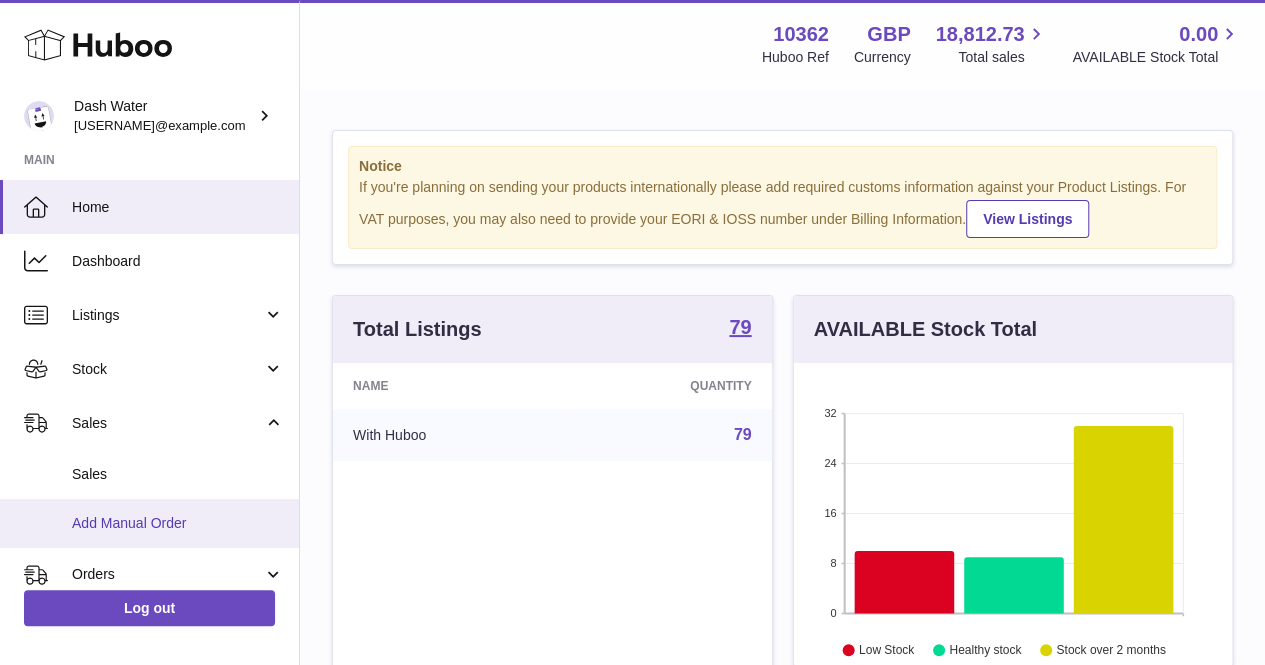 click on "Add Manual Order" at bounding box center (149, 523) 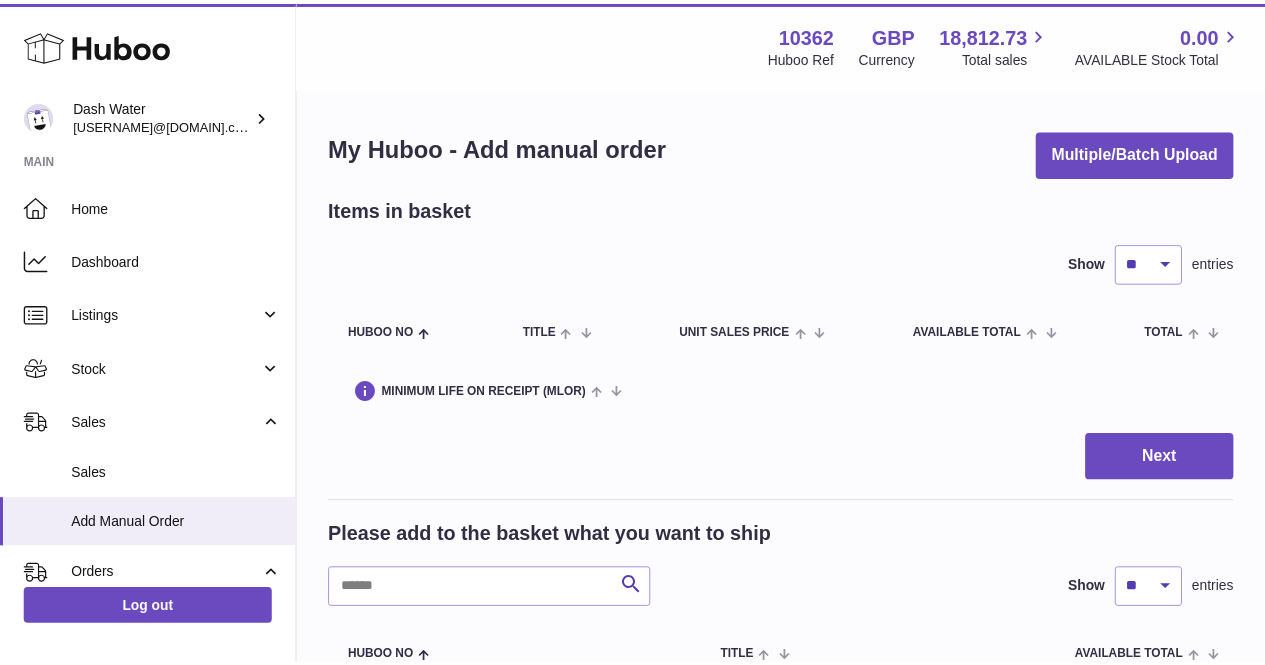 scroll, scrollTop: 0, scrollLeft: 0, axis: both 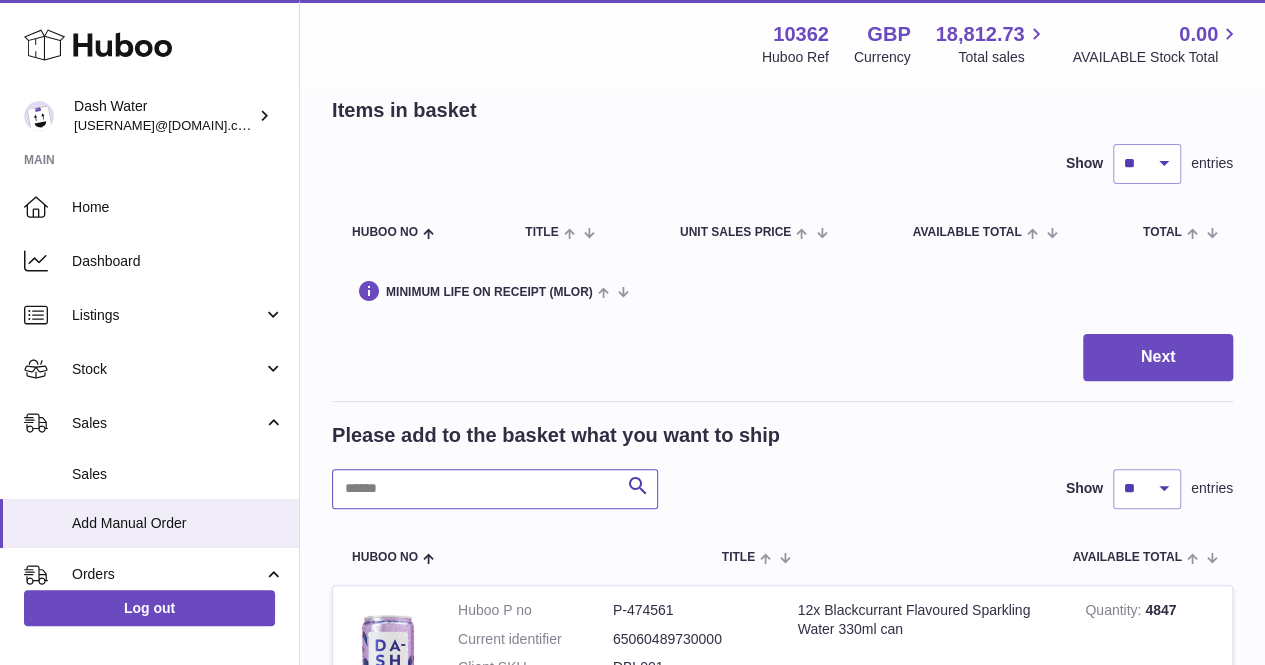 click at bounding box center (495, 489) 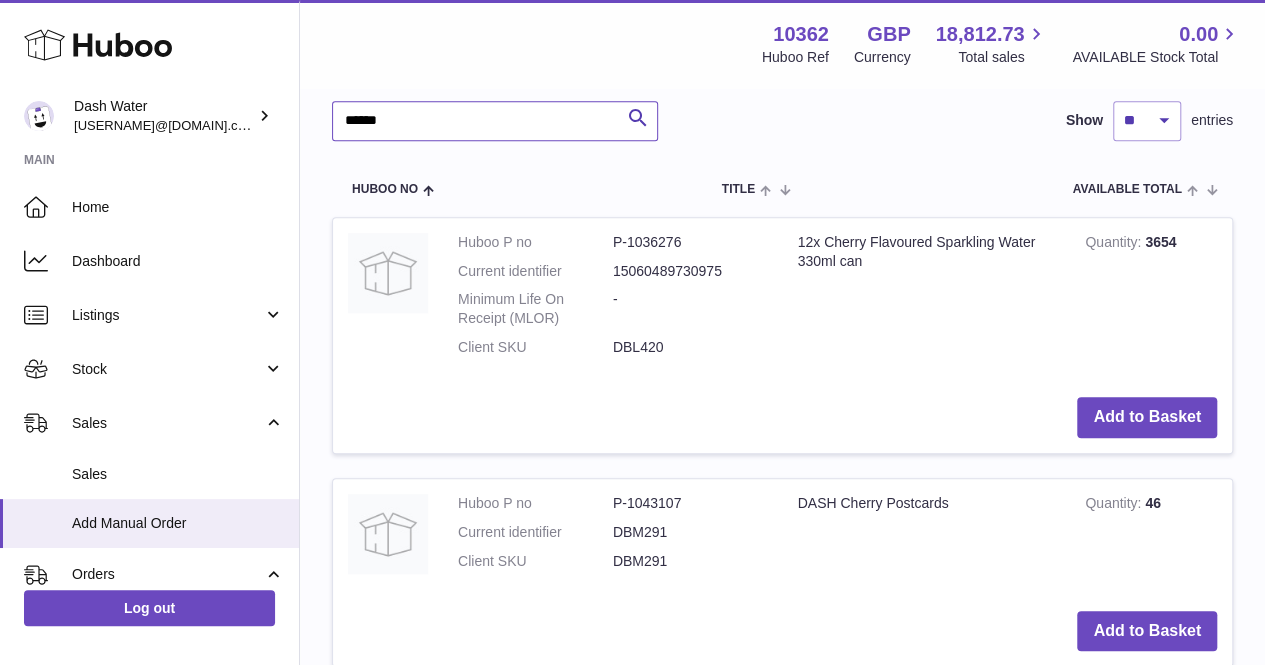 scroll, scrollTop: 500, scrollLeft: 0, axis: vertical 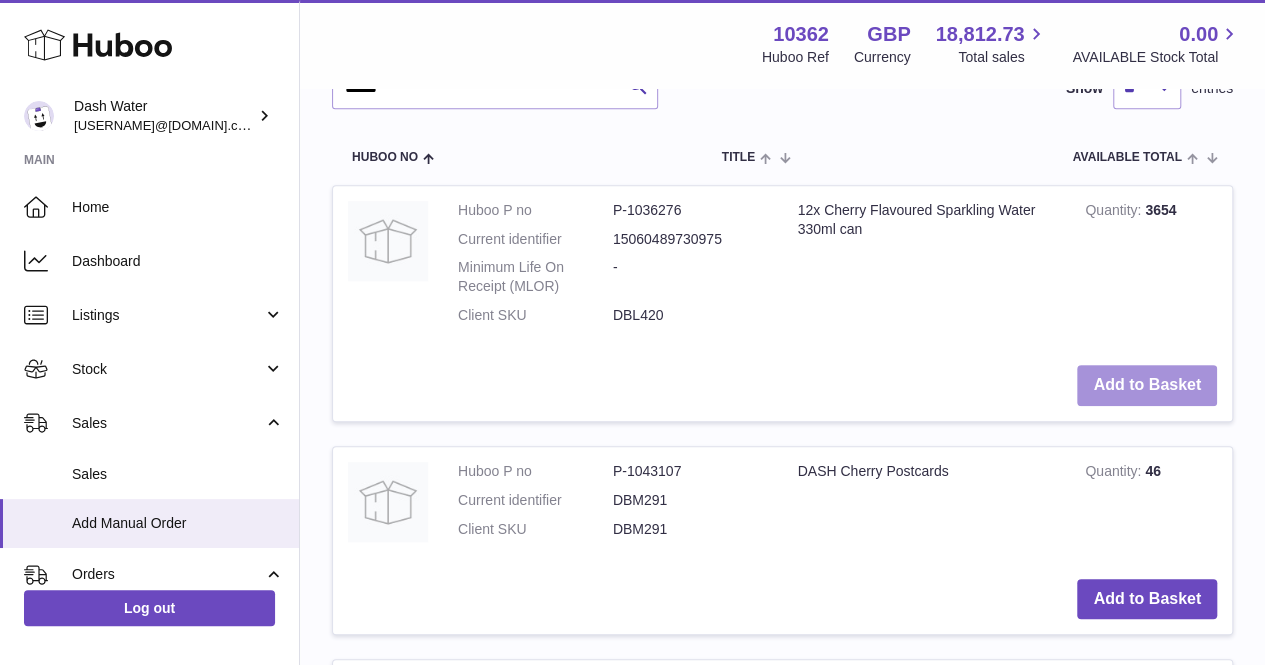 click on "Add to Basket" at bounding box center (1147, 385) 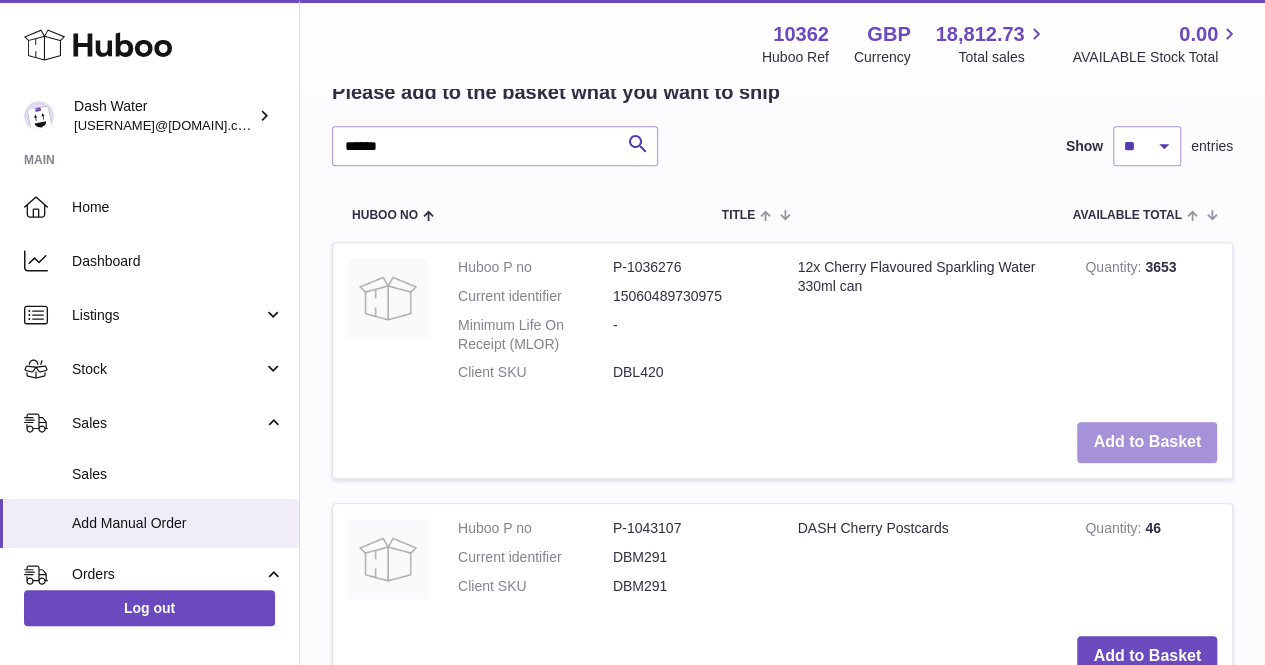 scroll, scrollTop: 661, scrollLeft: 0, axis: vertical 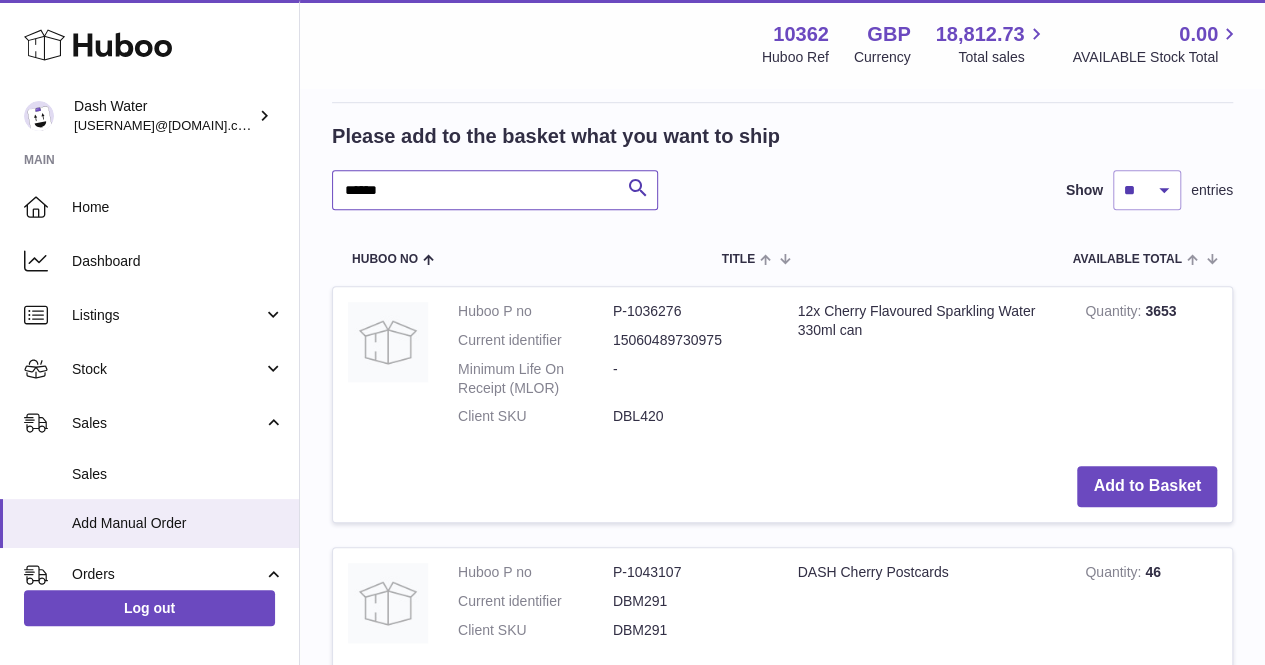 click on "******" at bounding box center (495, 190) 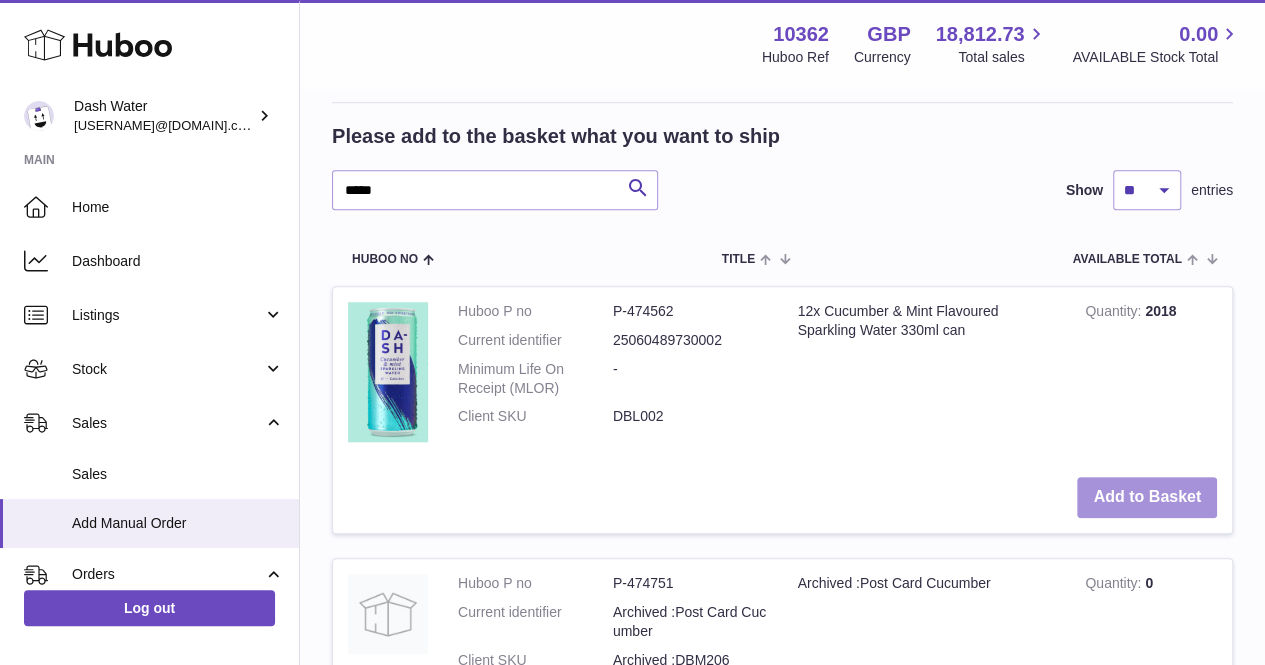 click on "Add to Basket" at bounding box center [1147, 497] 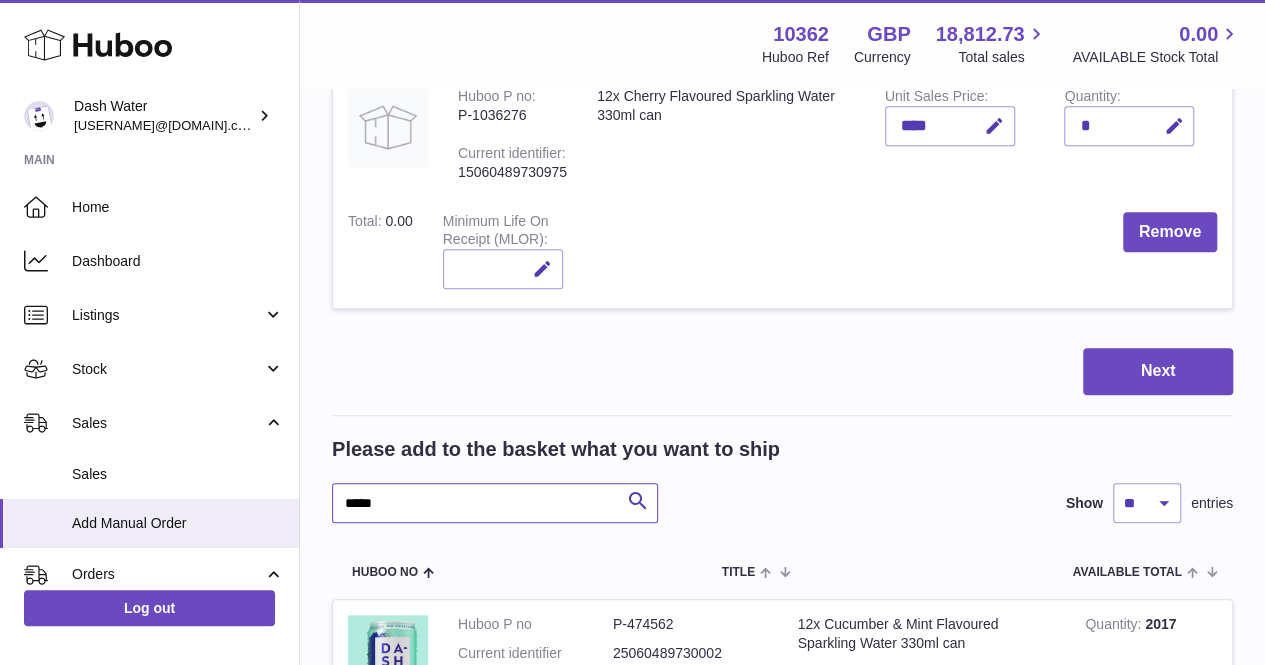 click on "*****" at bounding box center (495, 503) 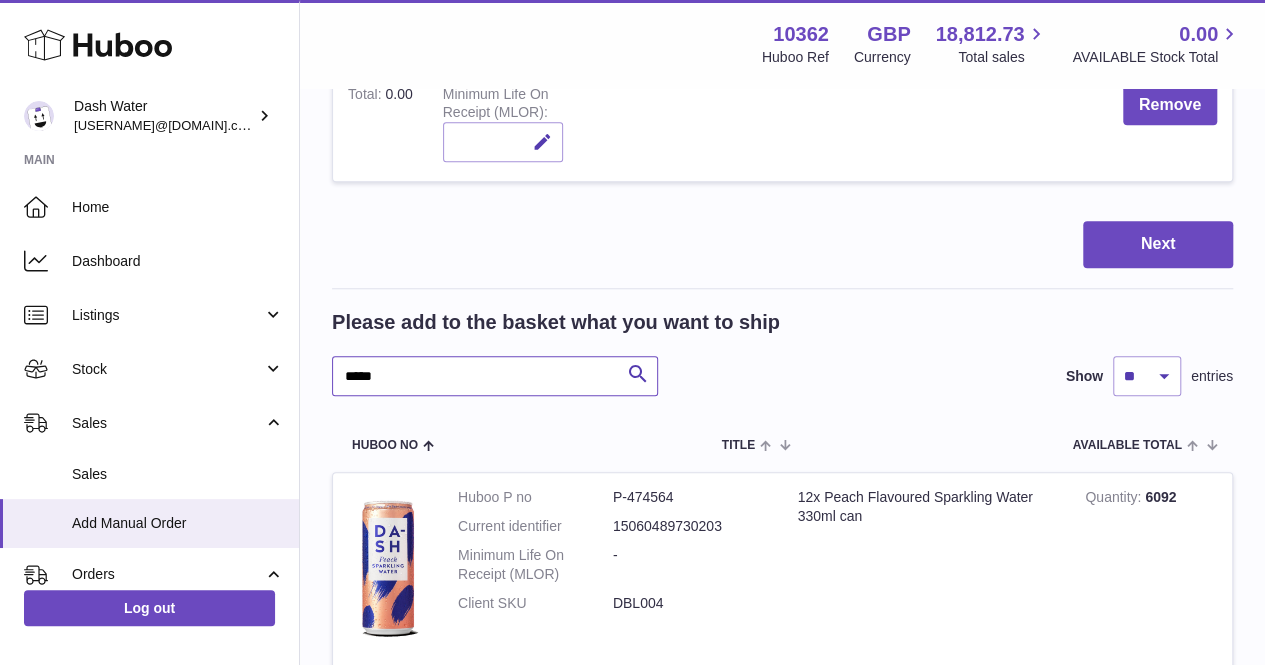 scroll, scrollTop: 861, scrollLeft: 0, axis: vertical 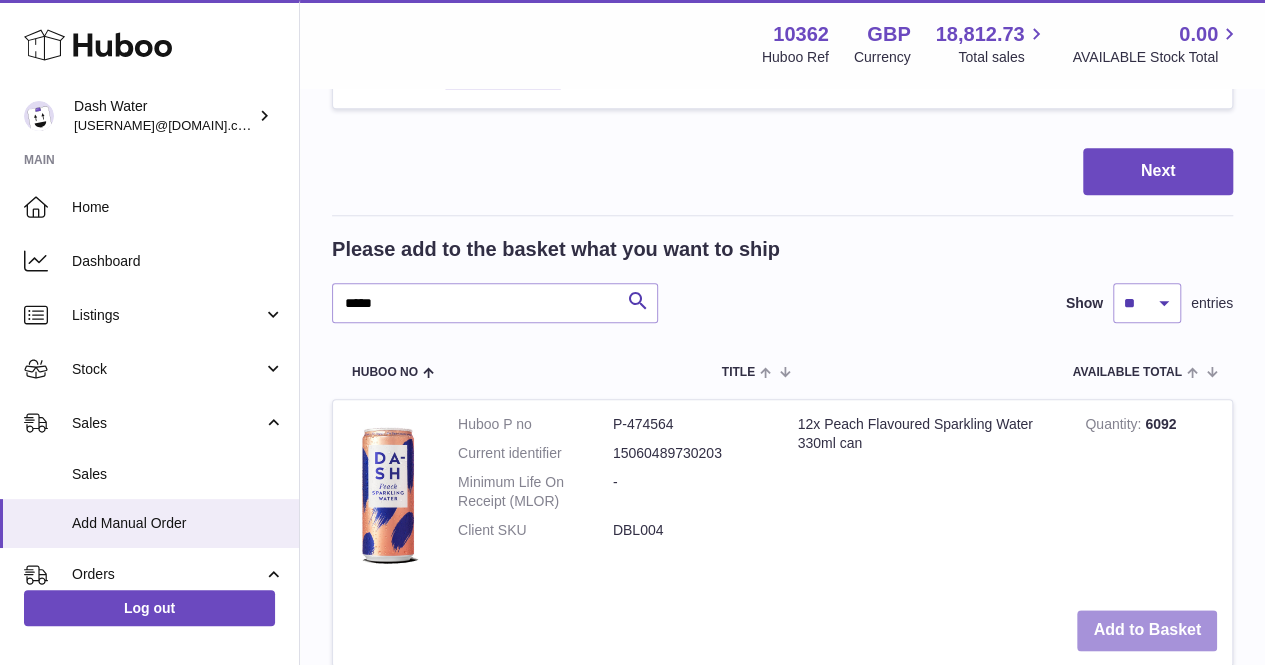 click on "Add to Basket" at bounding box center [1147, 630] 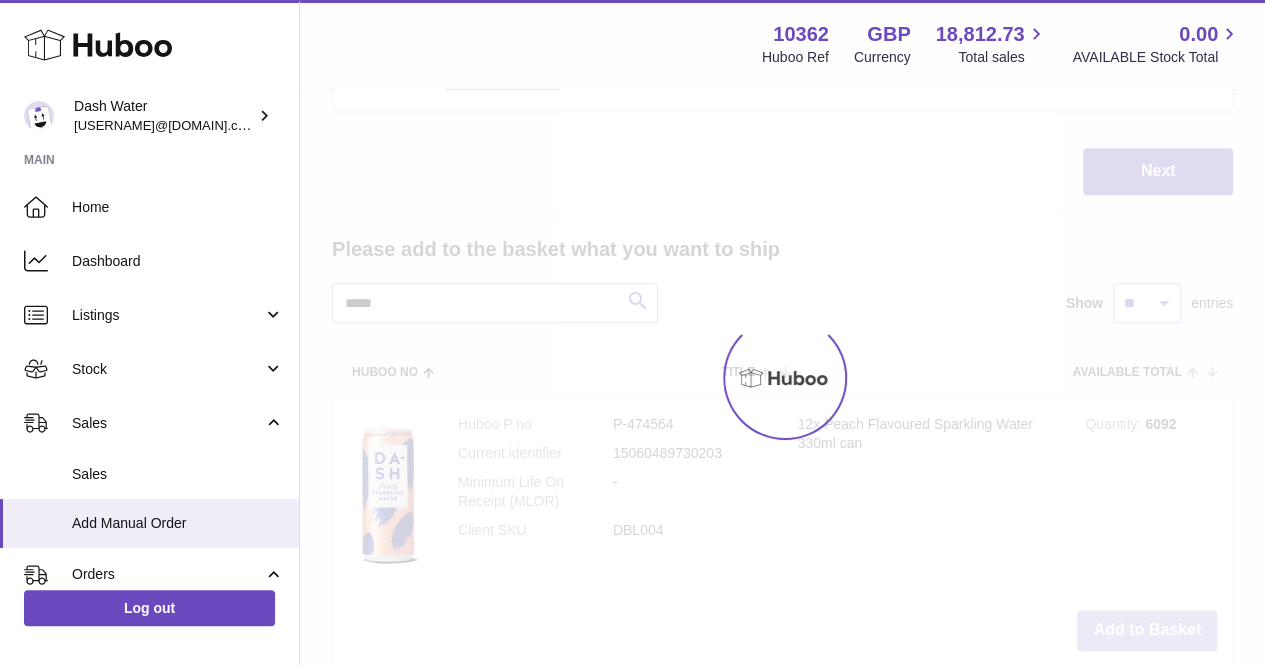 scroll, scrollTop: 1193, scrollLeft: 0, axis: vertical 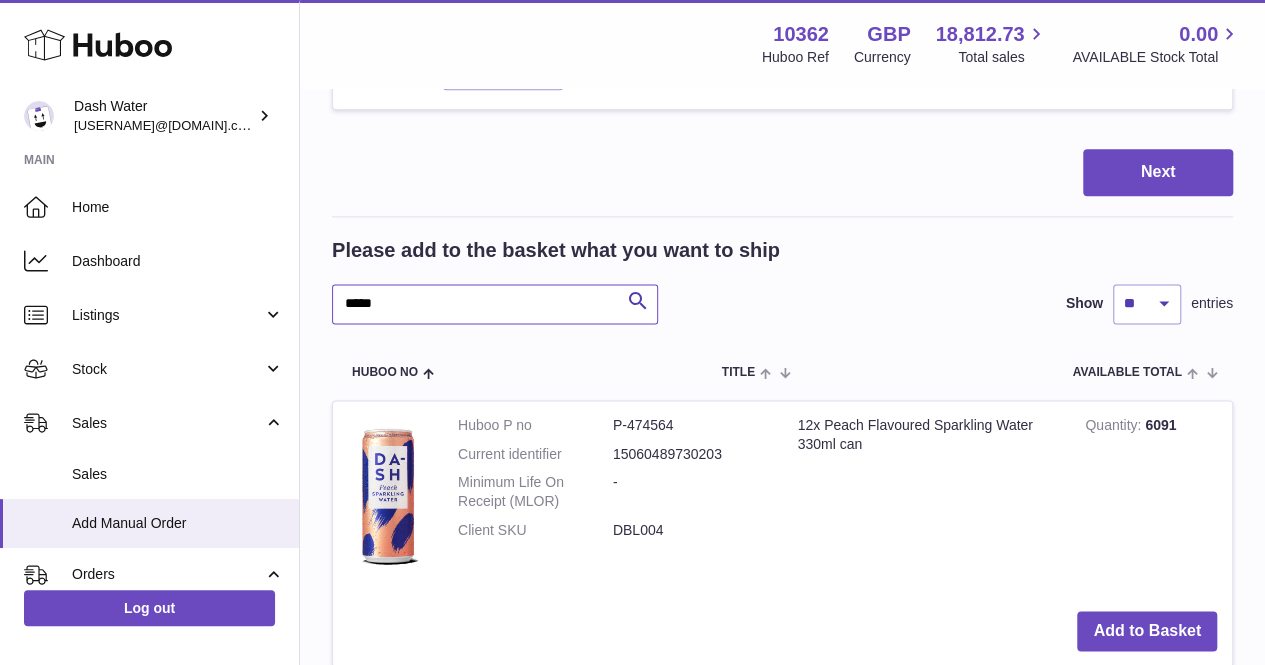 click on "*****" at bounding box center [495, 304] 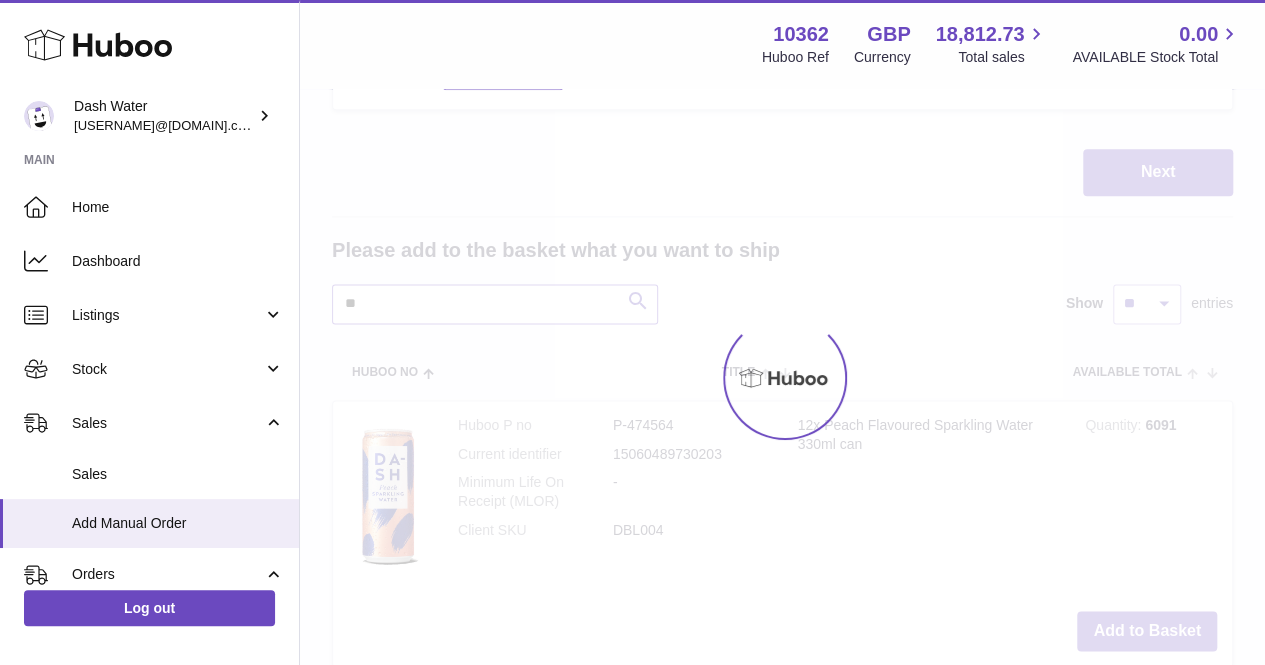 type on "*" 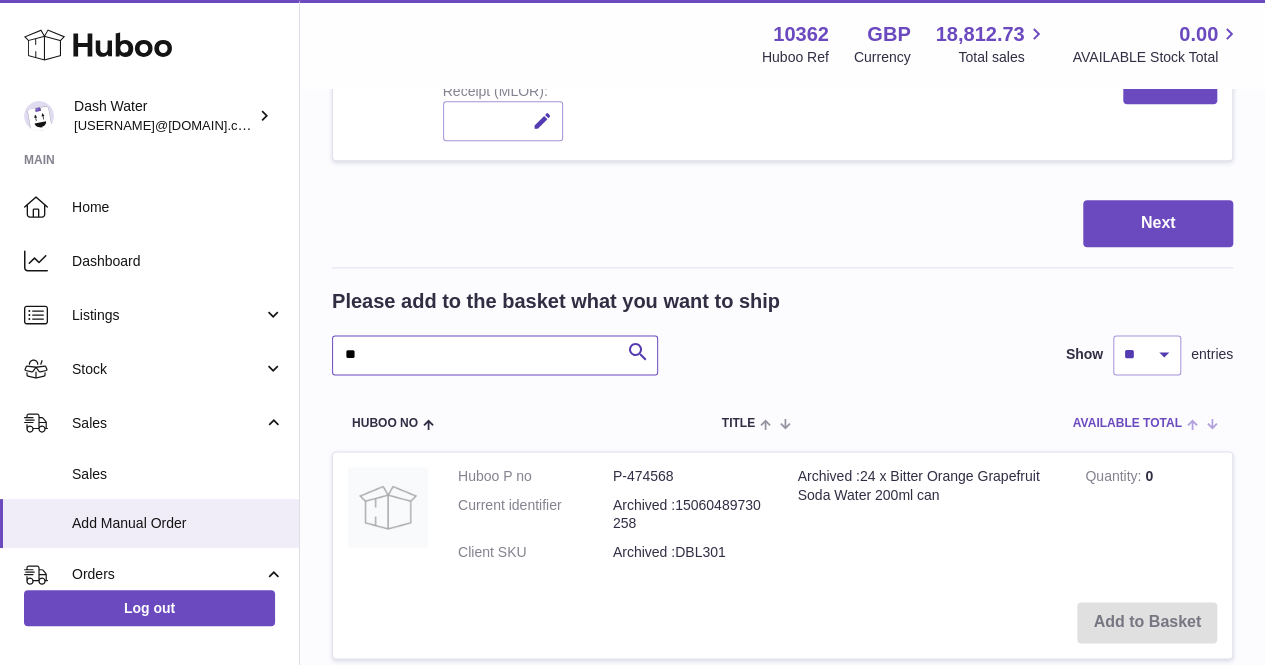 scroll, scrollTop: 993, scrollLeft: 0, axis: vertical 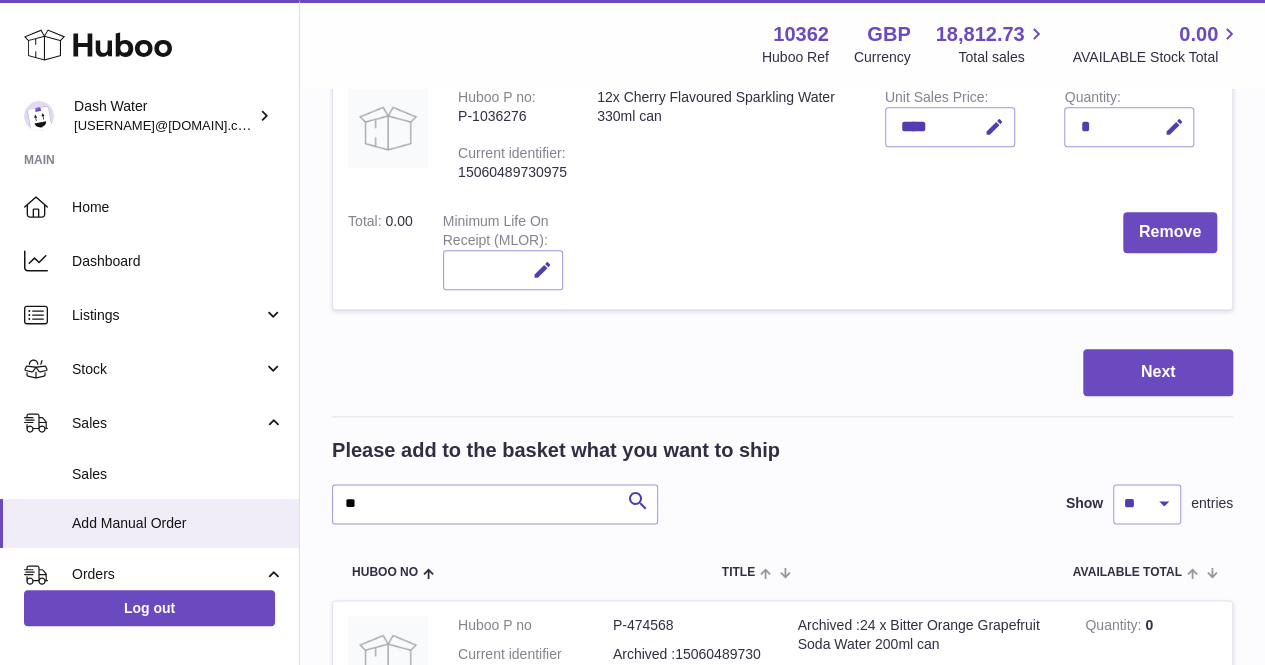 click on "Please add to the basket what you want to ship   **     Search
Show
** ** ** ***
entries" at bounding box center [782, 480] 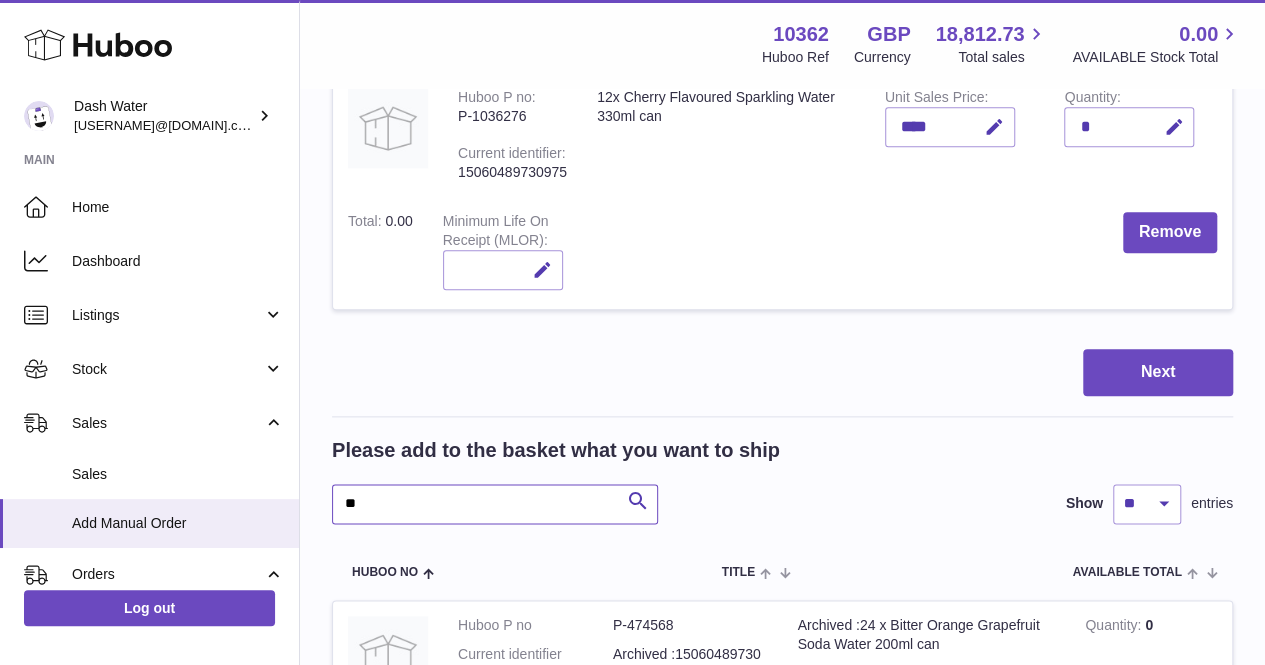 click on "**" at bounding box center [495, 504] 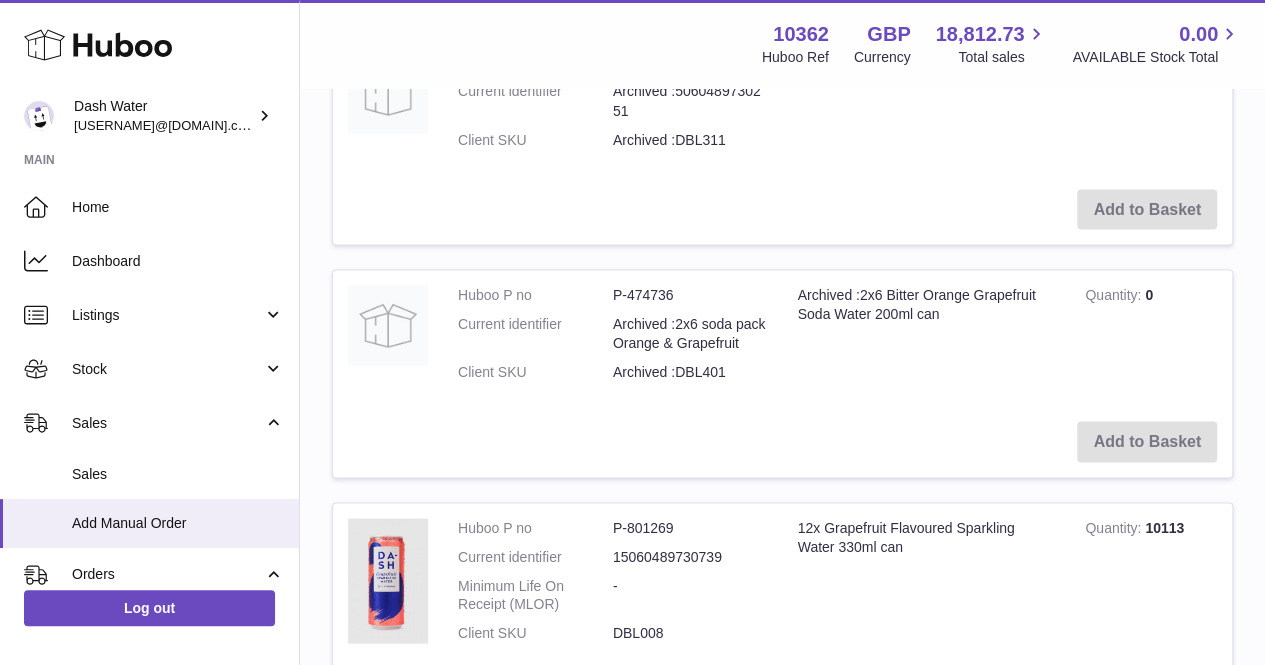 scroll, scrollTop: 1893, scrollLeft: 0, axis: vertical 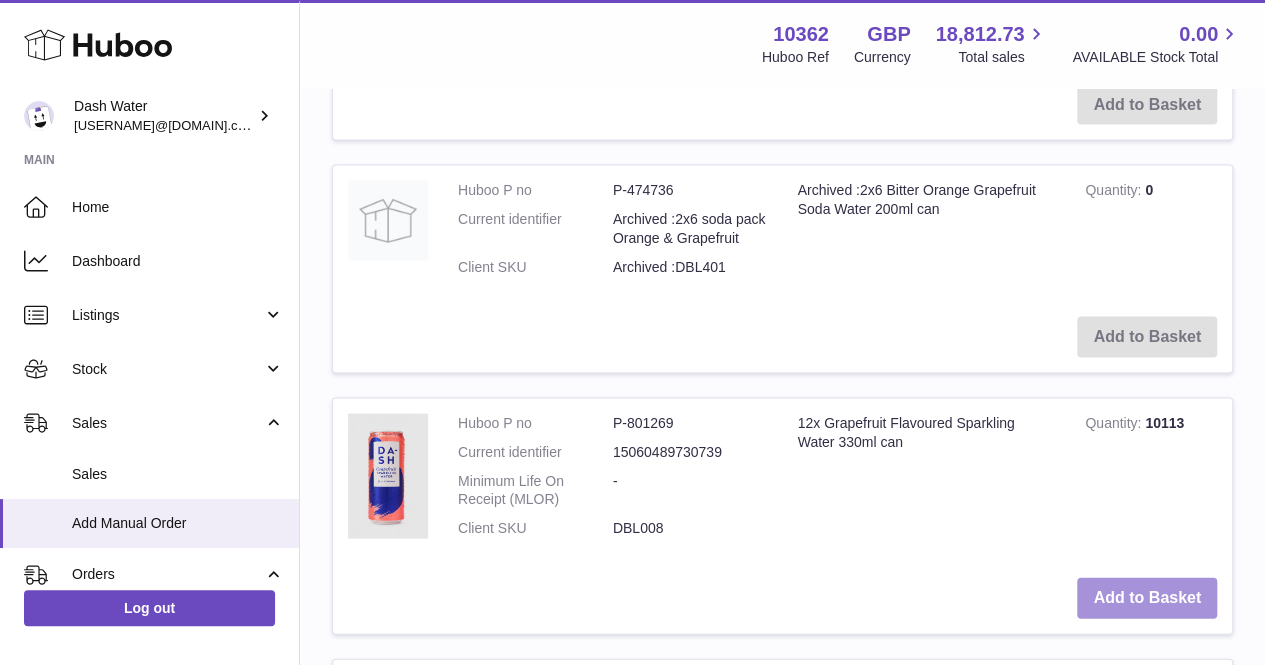 type on "*****" 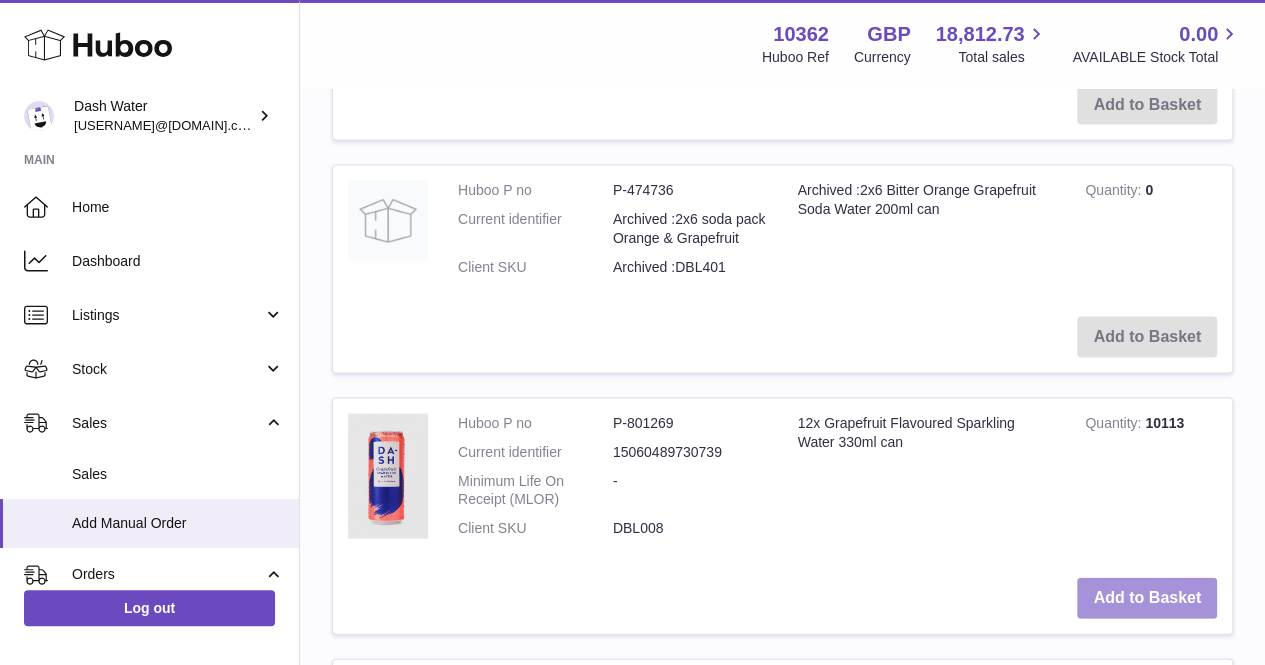 click on "Add to Basket" at bounding box center [1147, 597] 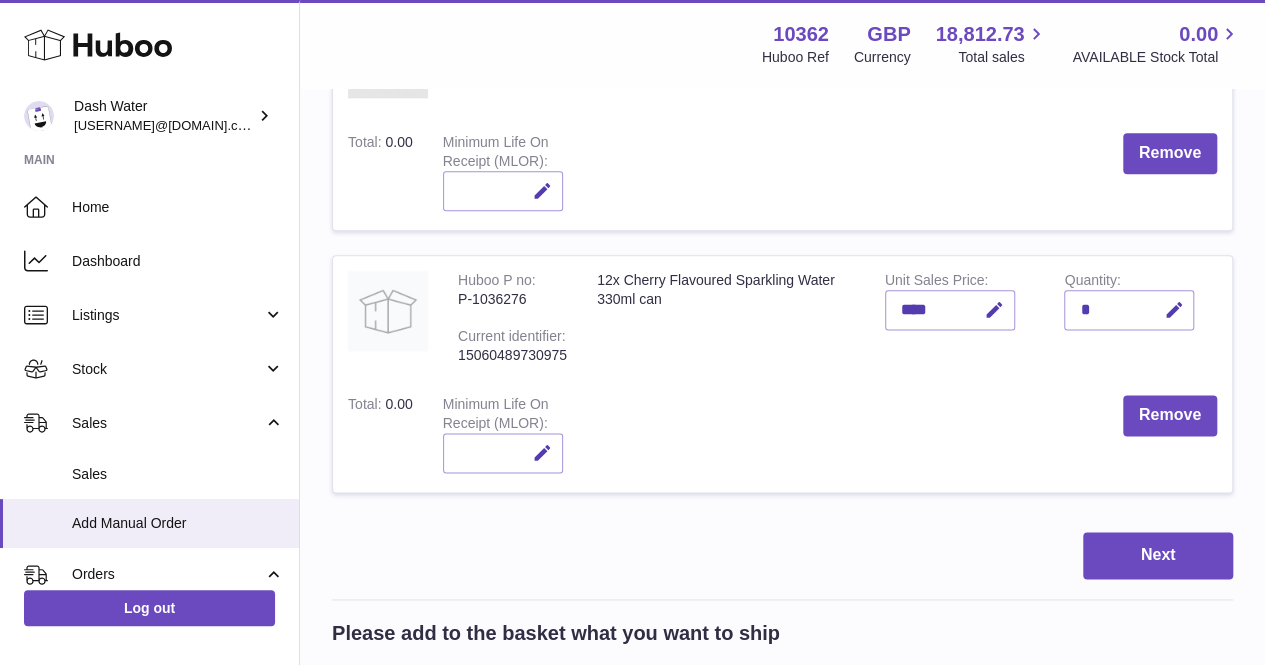 scroll, scrollTop: 1190, scrollLeft: 0, axis: vertical 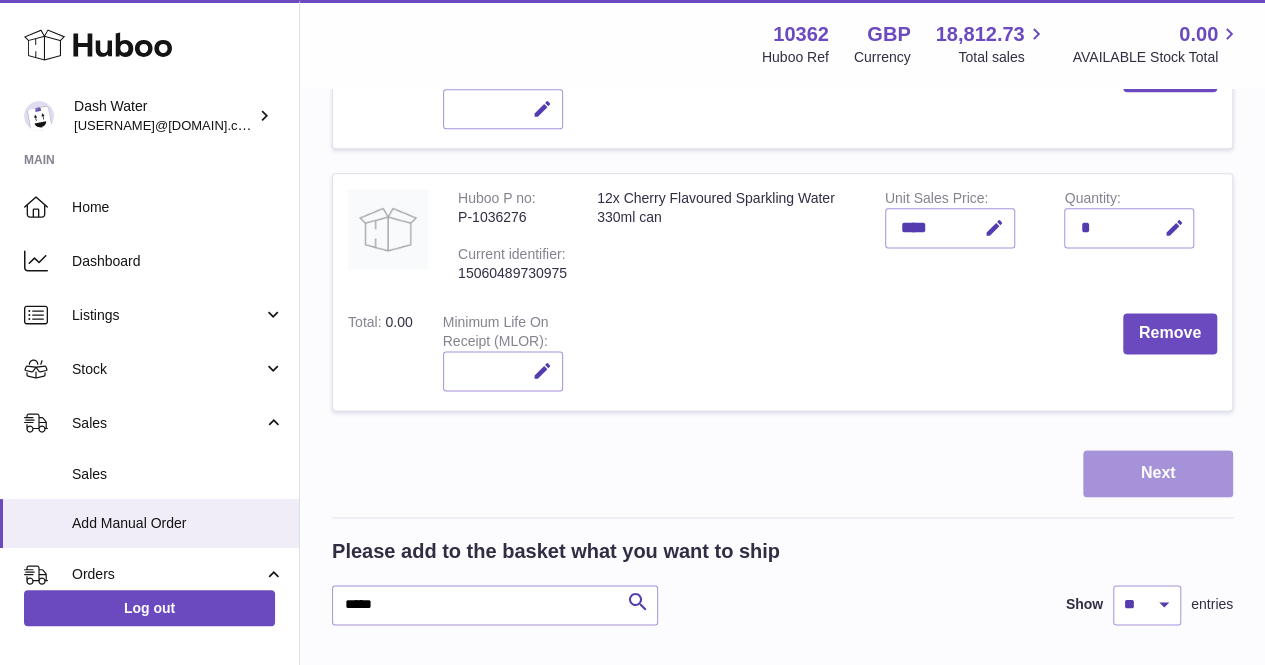 click on "Next" at bounding box center (1158, 473) 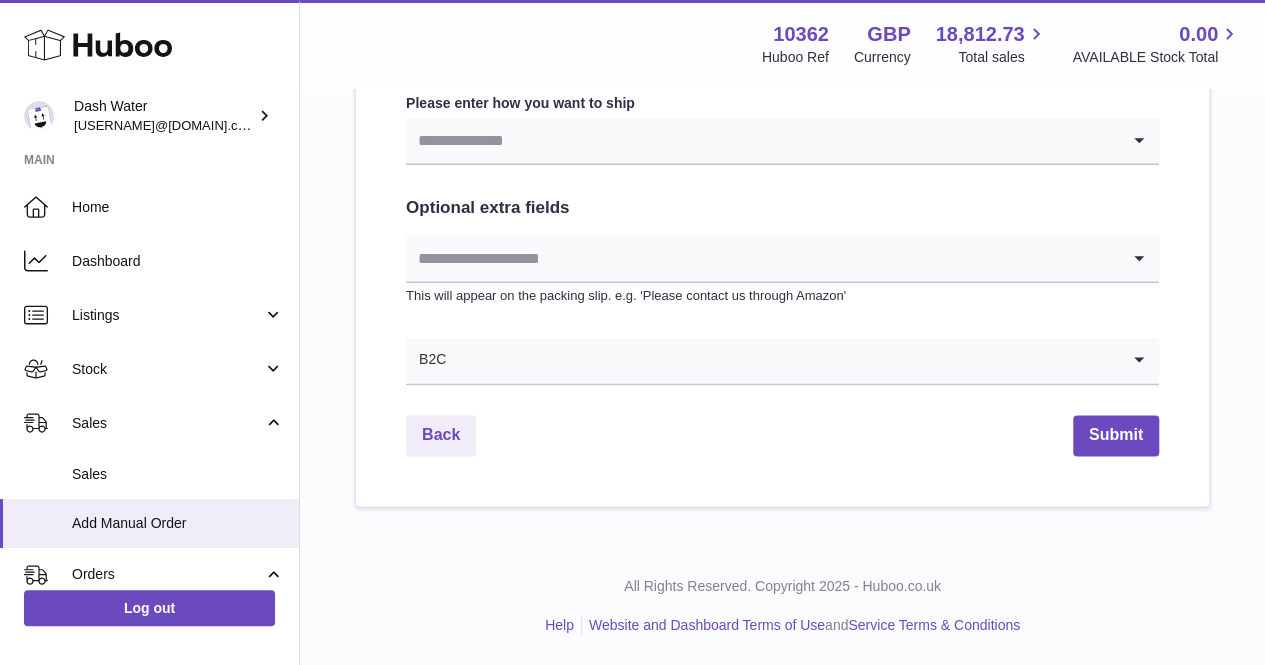 scroll, scrollTop: 0, scrollLeft: 0, axis: both 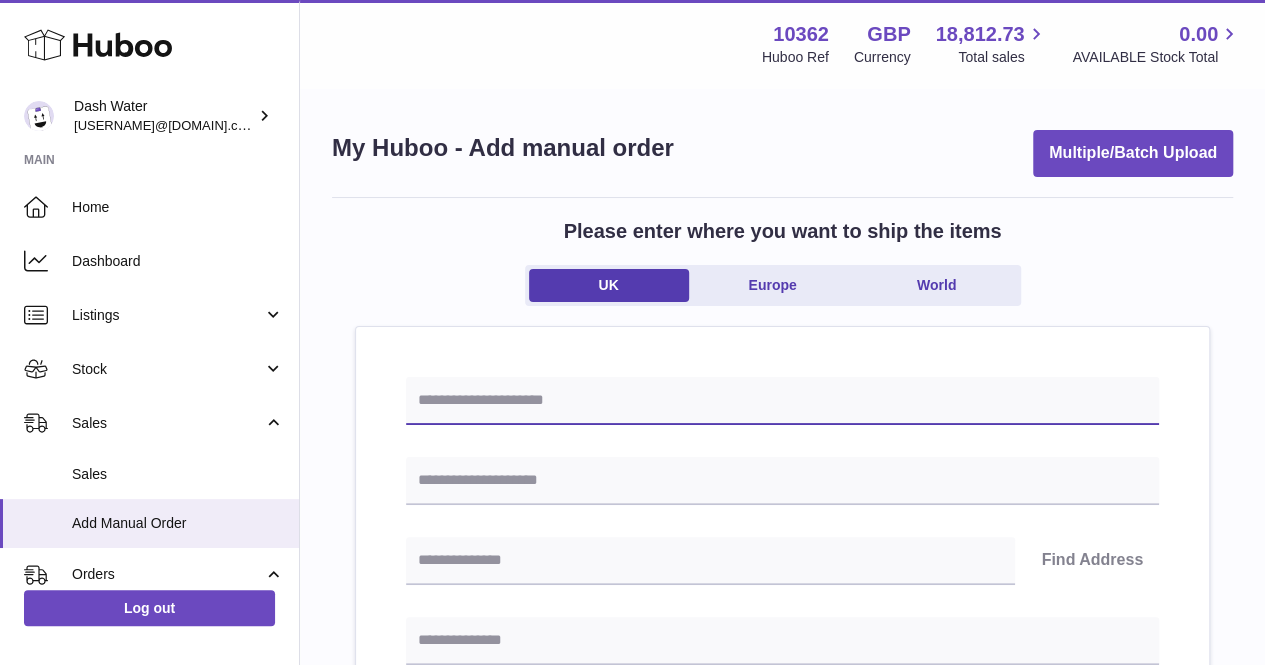 click at bounding box center (782, 401) 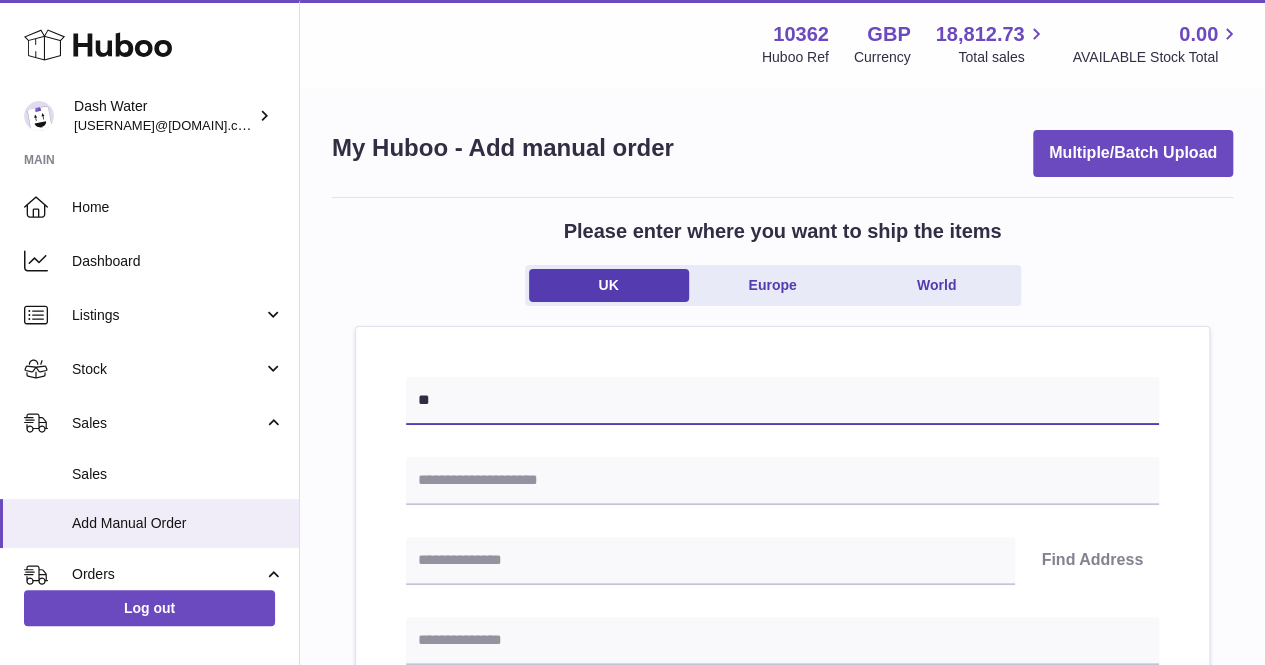 type on "*" 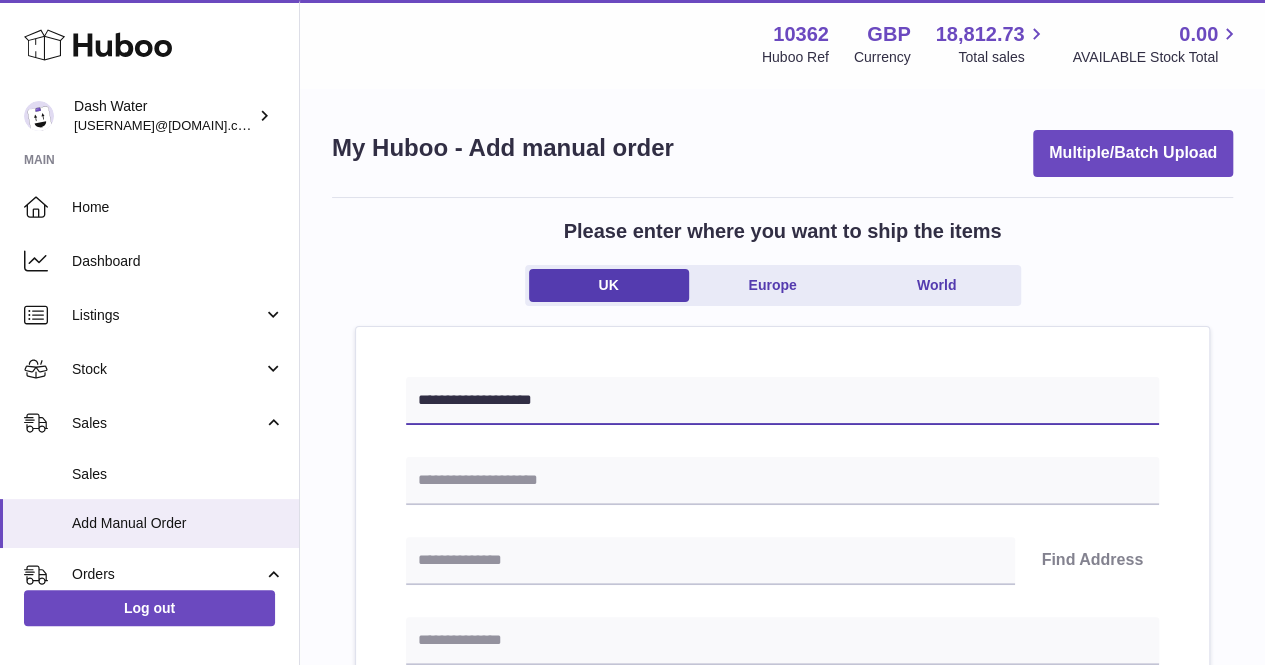 type on "**********" 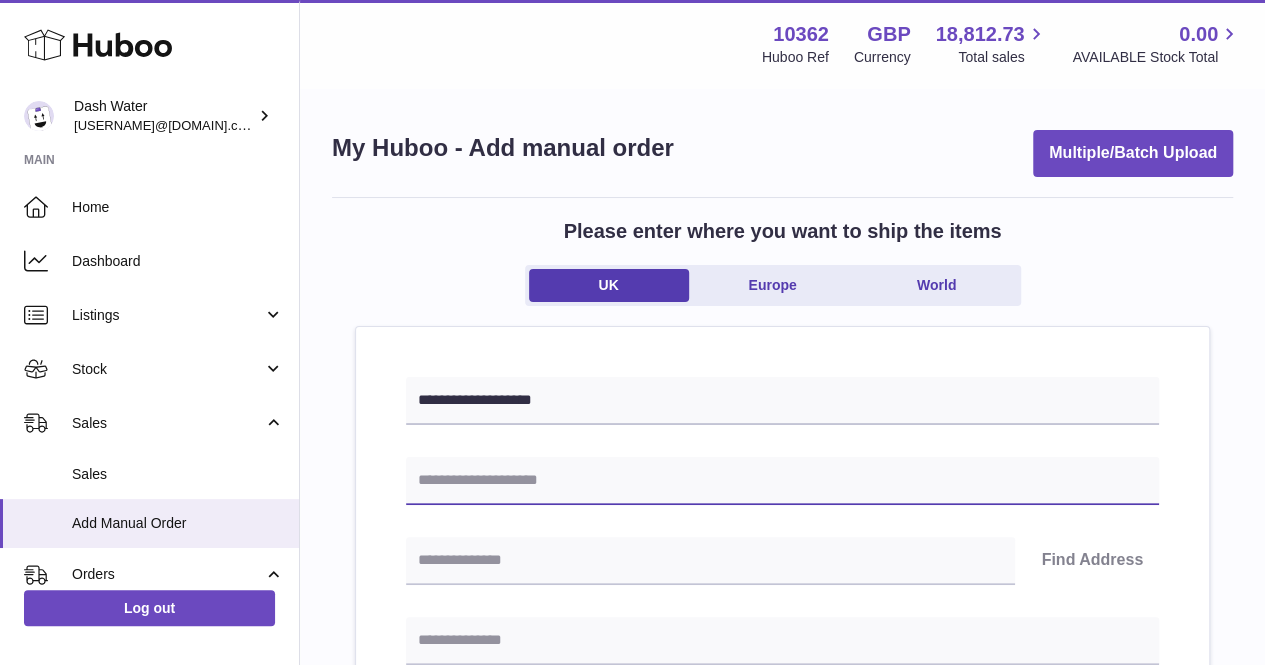 click at bounding box center [782, 481] 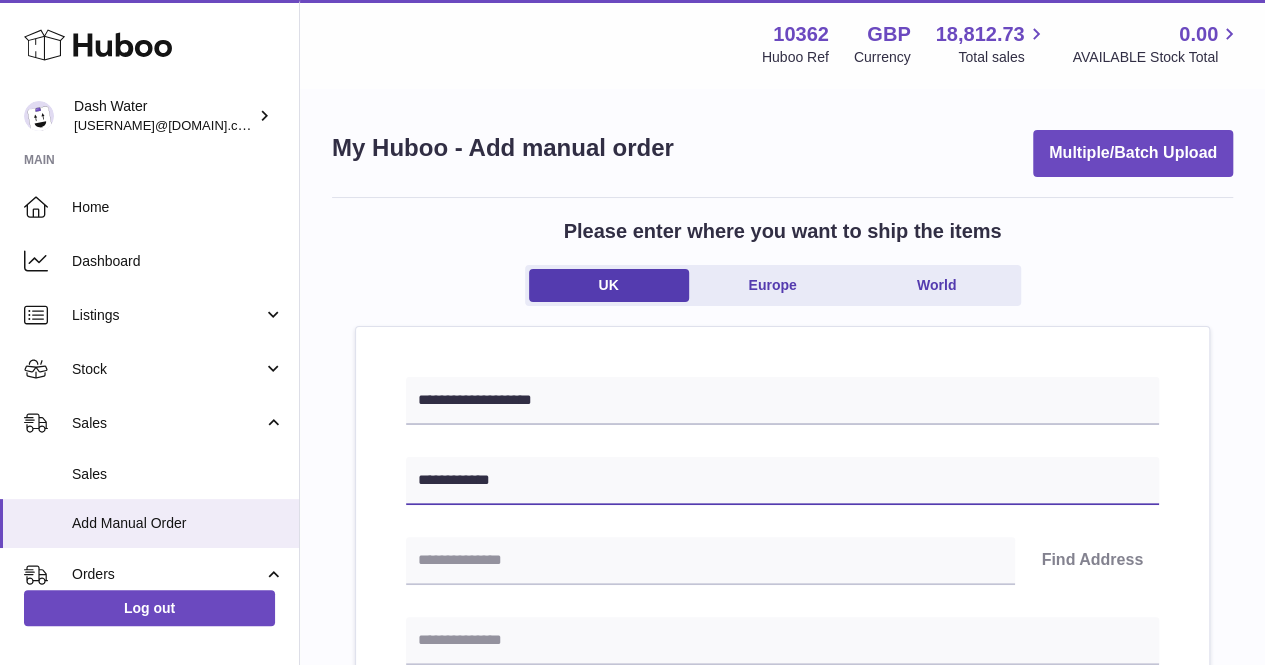type on "**********" 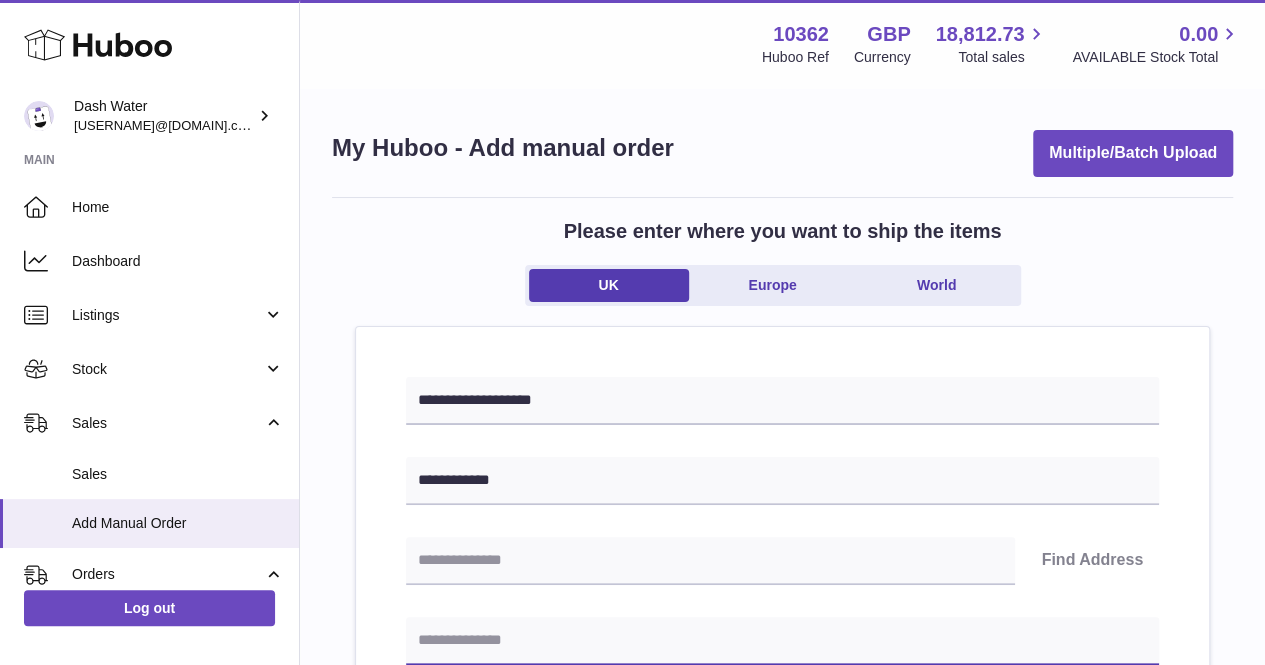 scroll, scrollTop: 200, scrollLeft: 0, axis: vertical 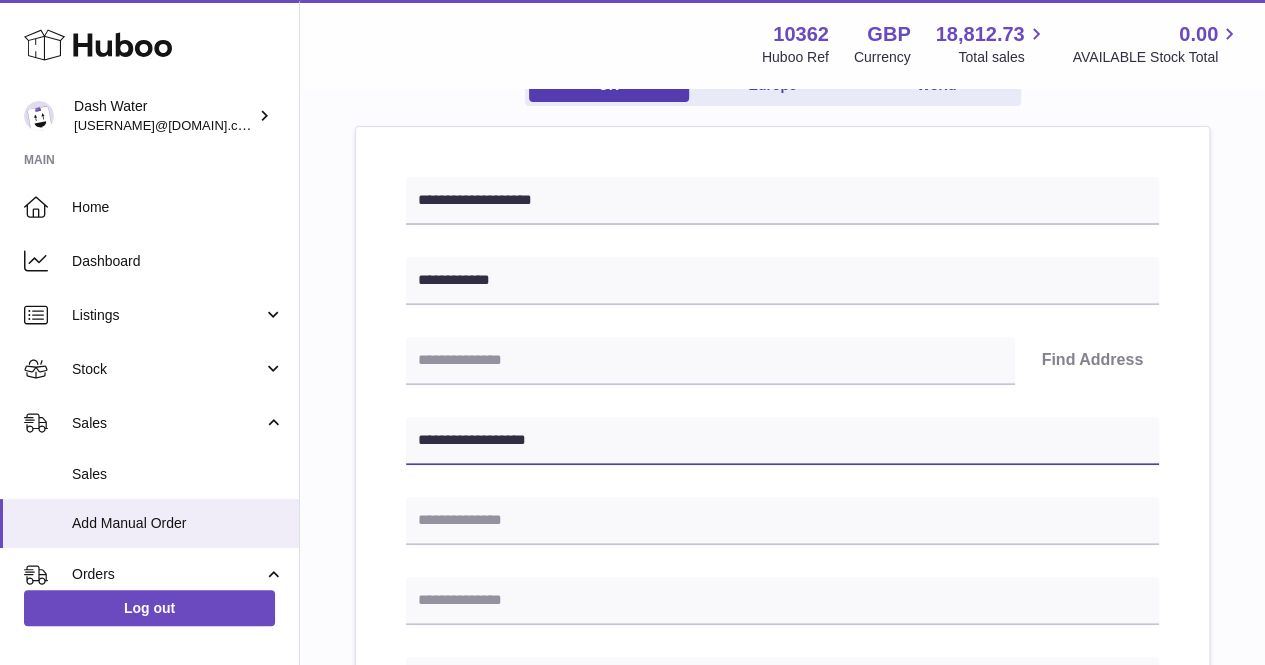 type on "**********" 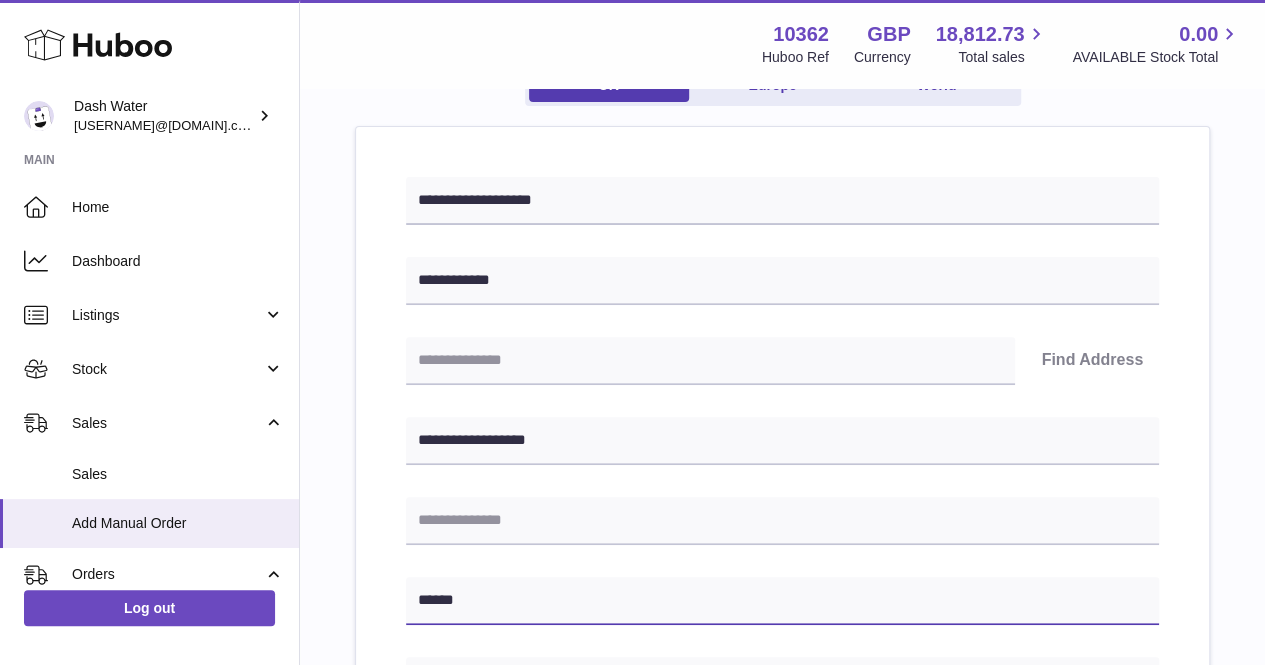 type on "******" 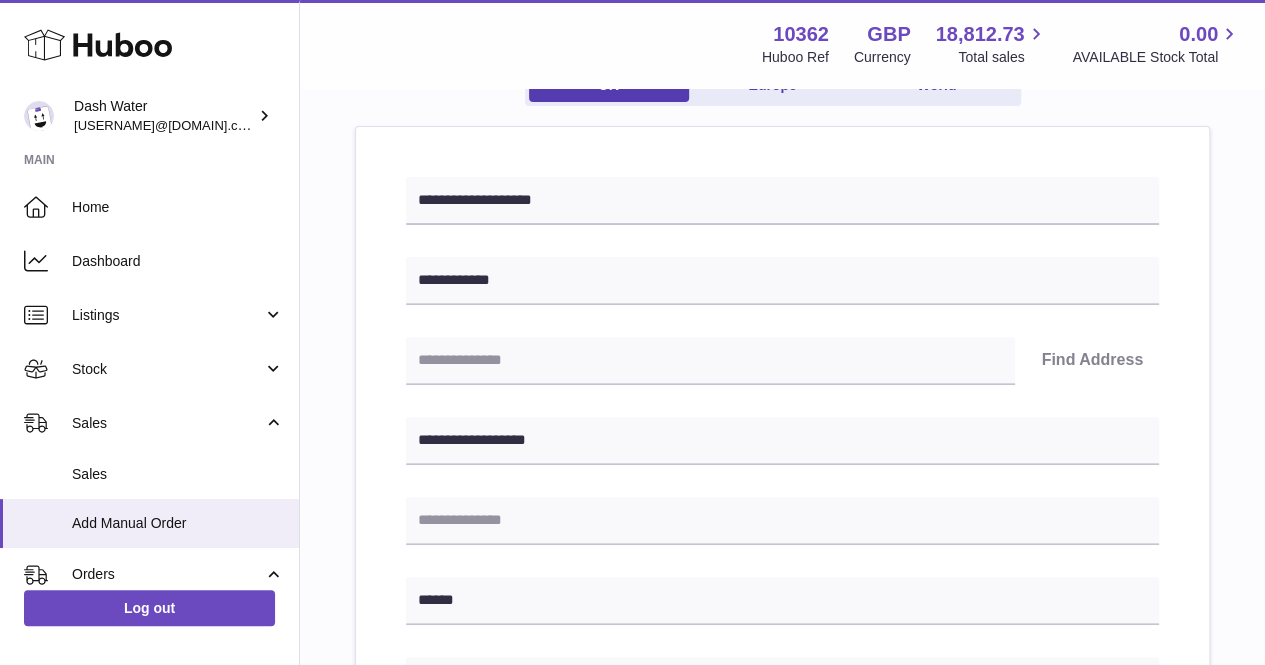 scroll, scrollTop: 238, scrollLeft: 0, axis: vertical 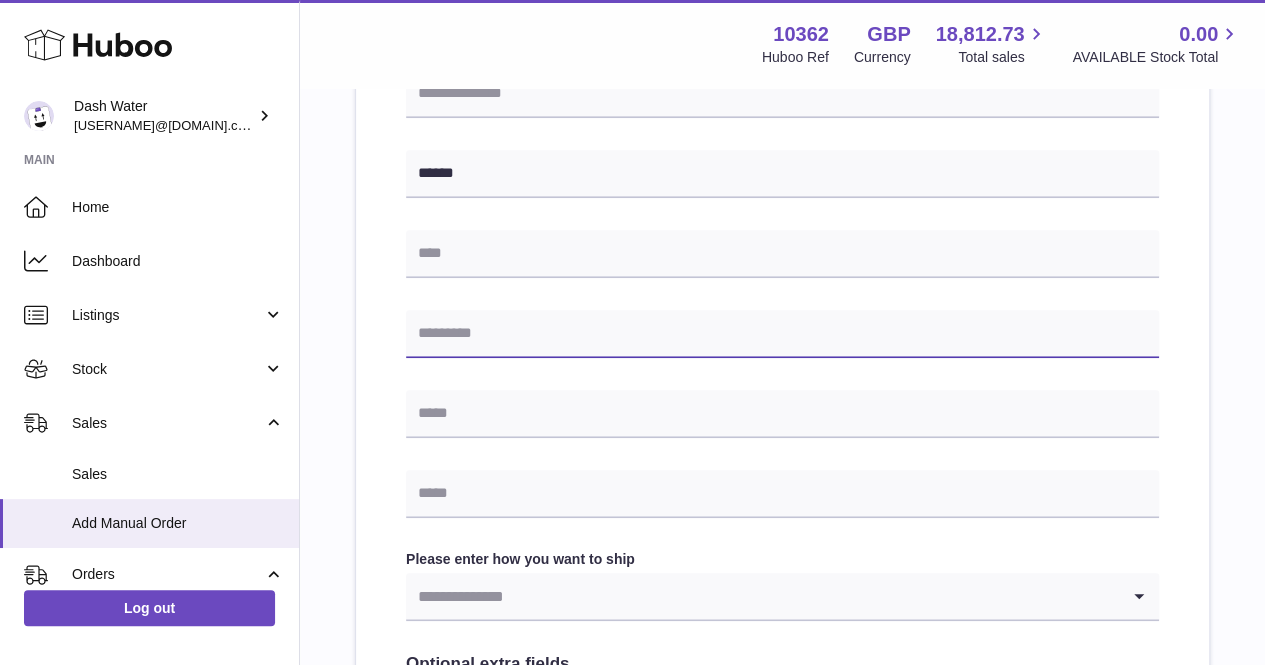 type on "*" 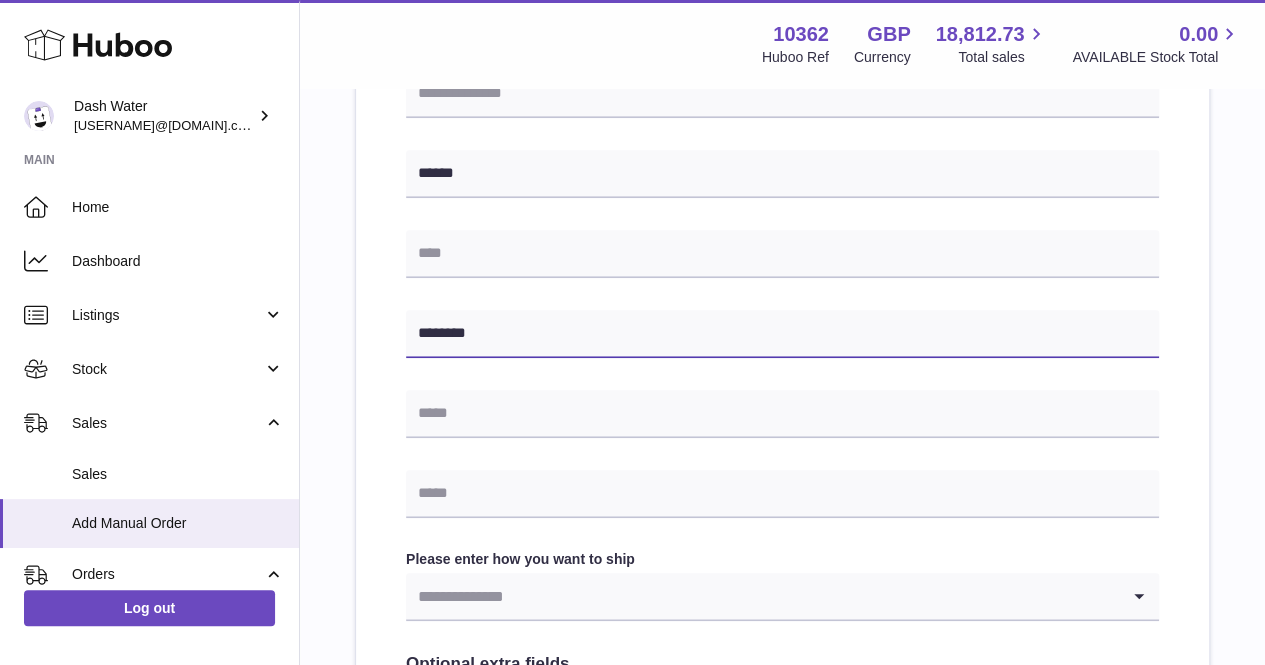 type on "********" 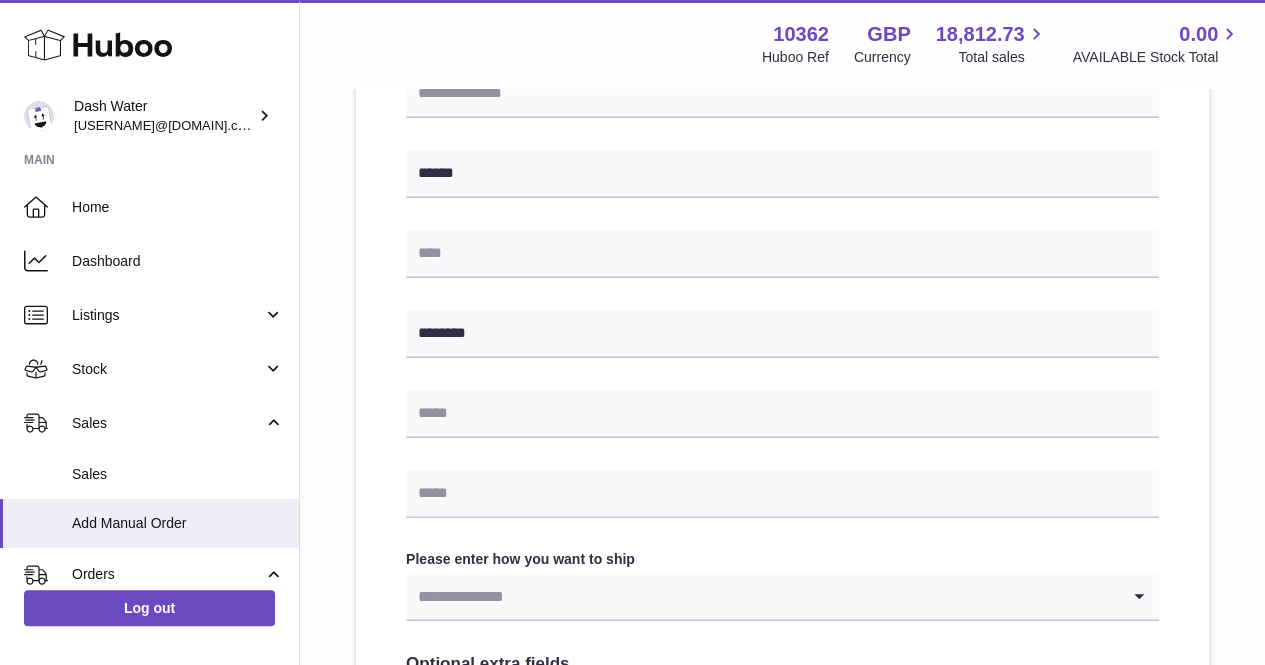 click on "**********" at bounding box center (782, 295) 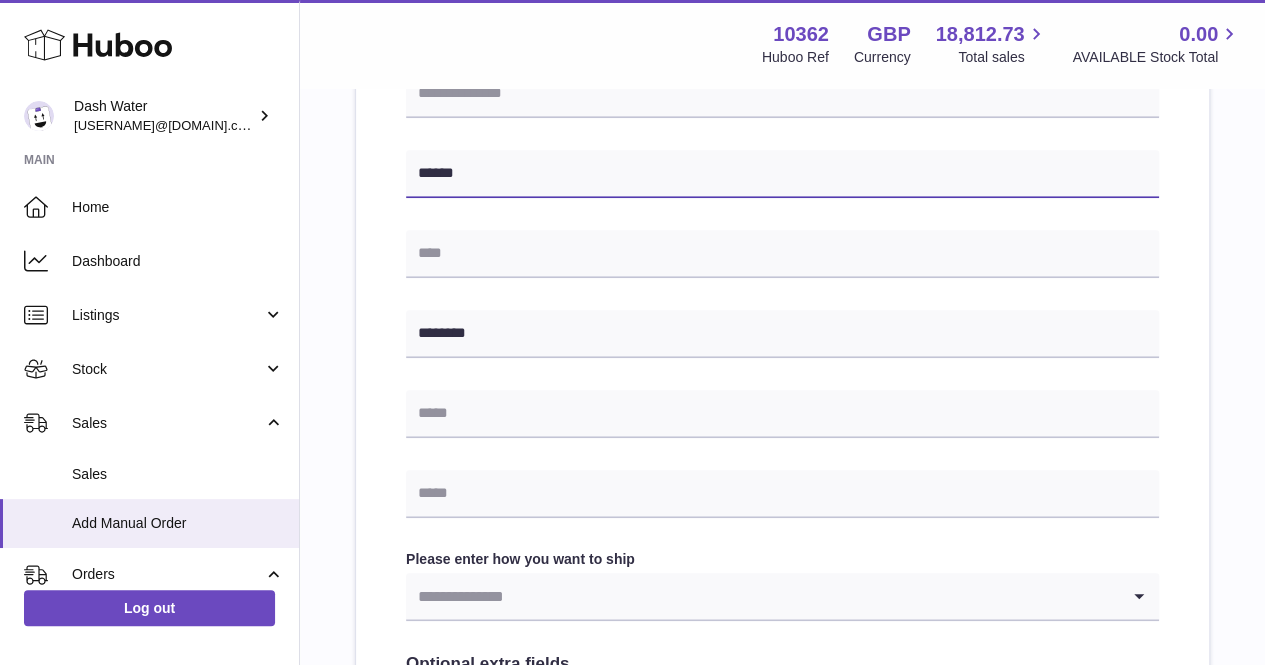 click on "******" at bounding box center [782, 174] 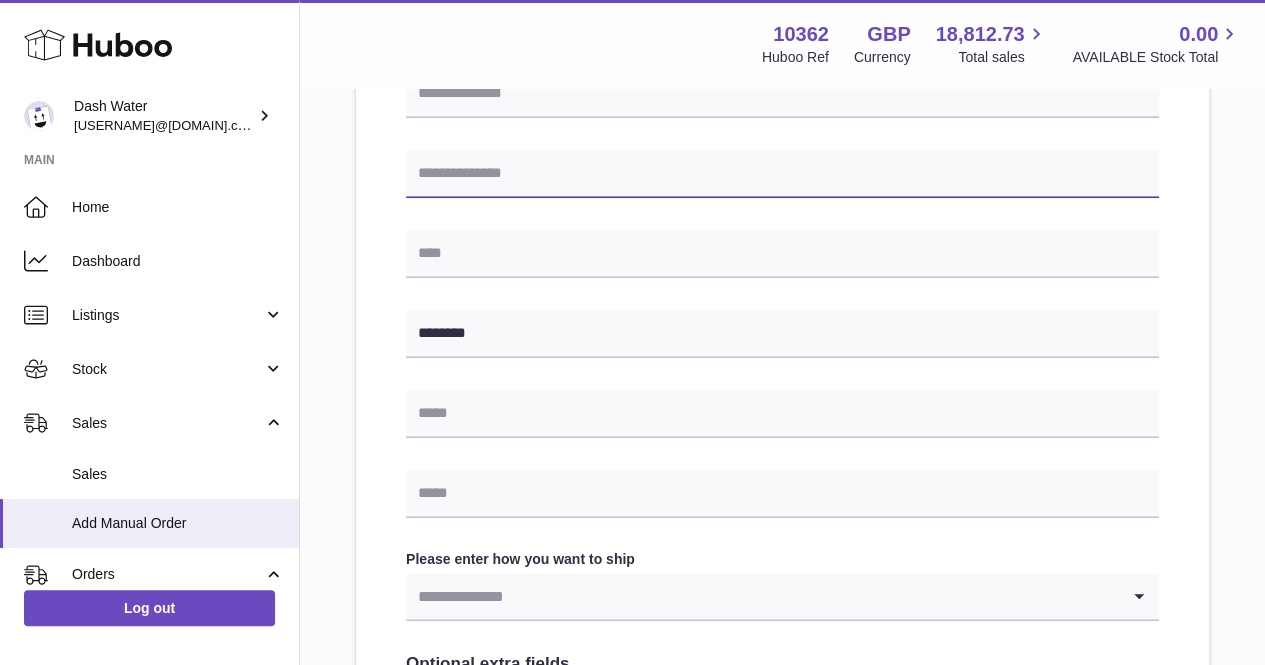 type 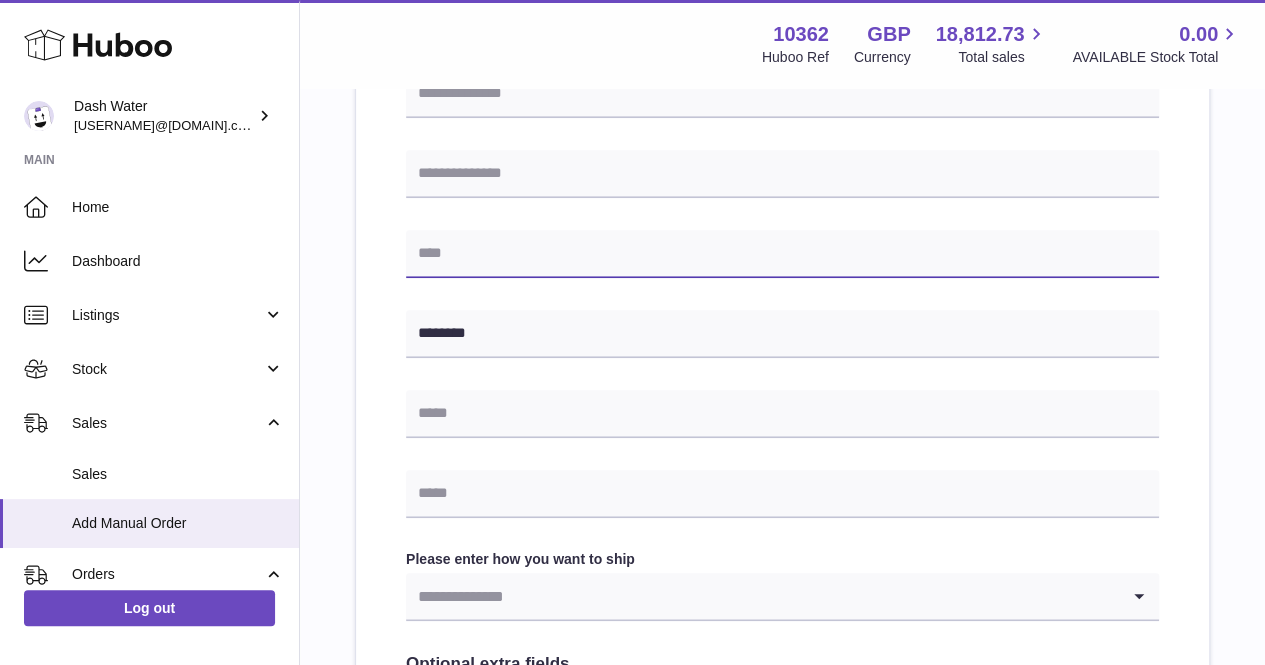 click at bounding box center [782, 254] 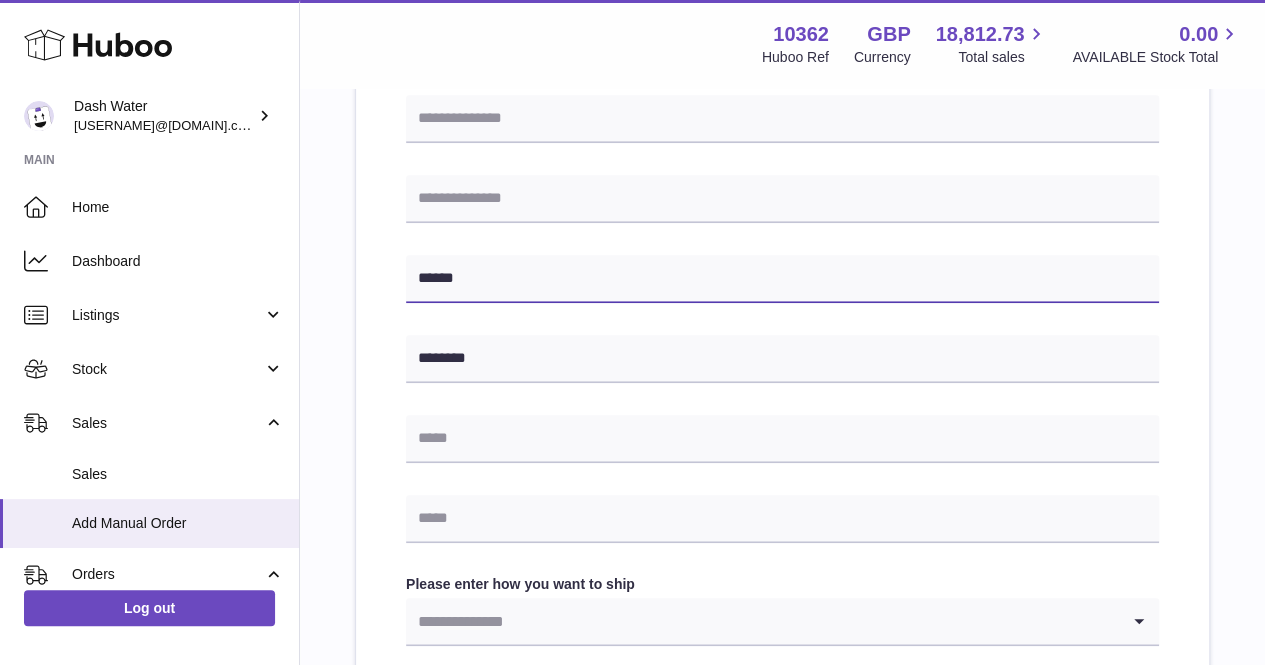 scroll, scrollTop: 427, scrollLeft: 0, axis: vertical 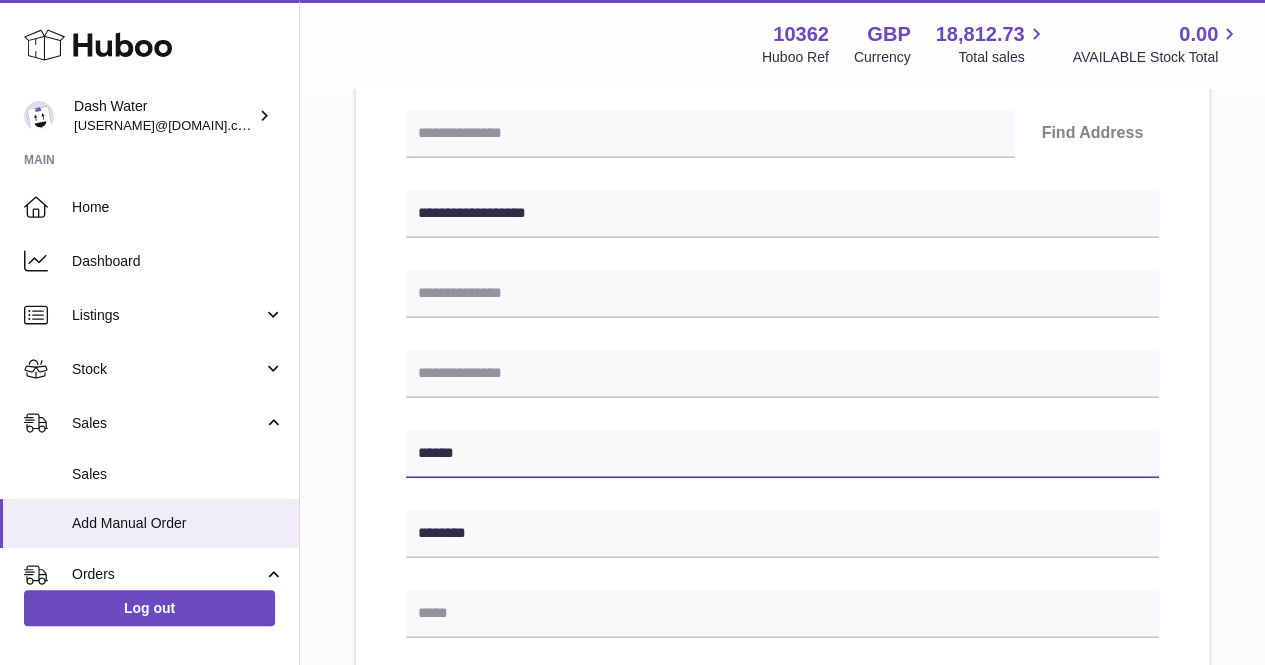 type on "******" 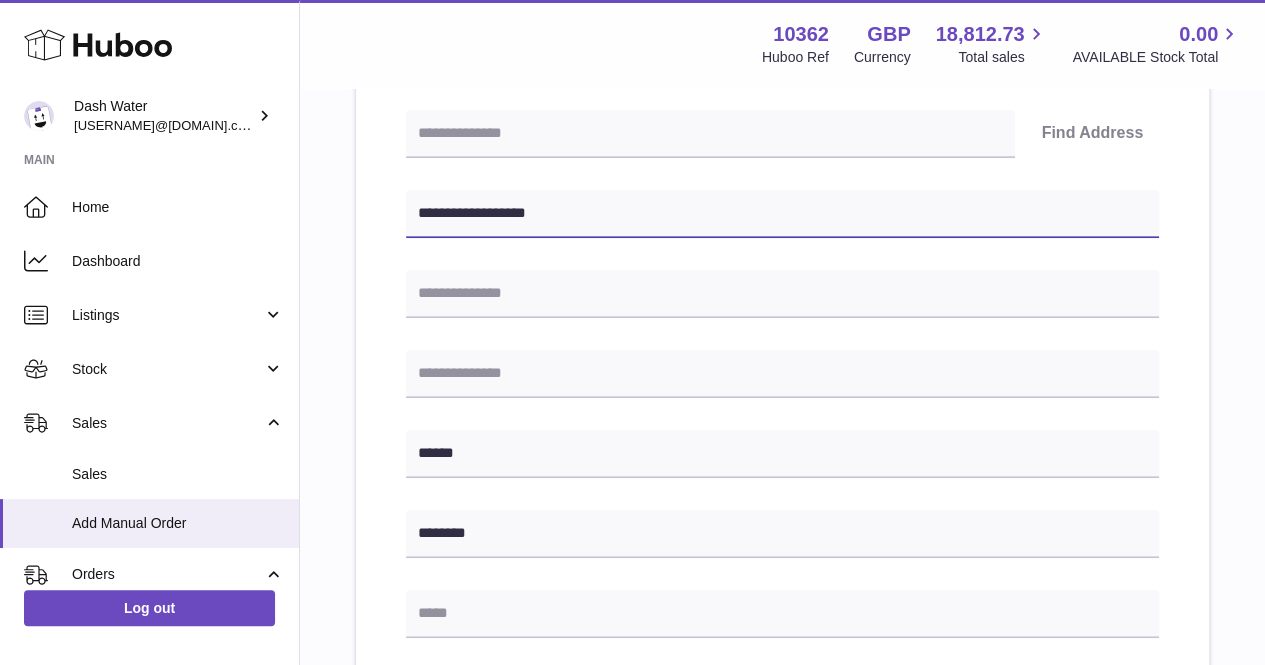 click on "**********" at bounding box center (782, 214) 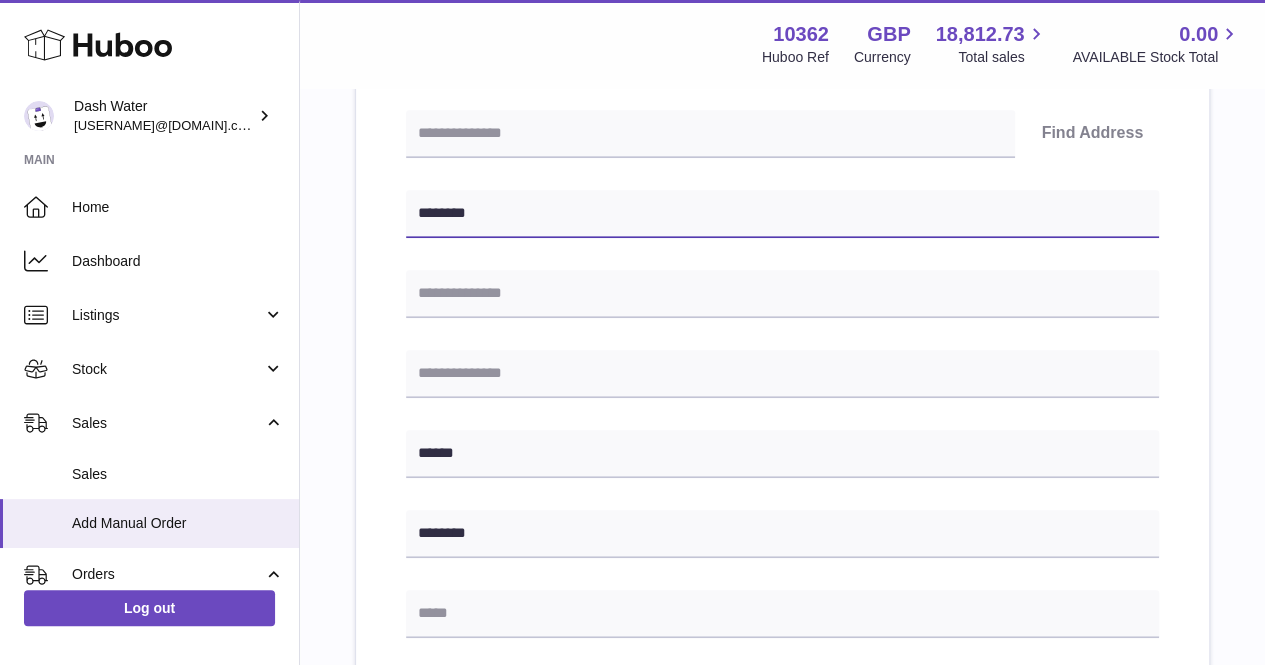 click on "********" at bounding box center [782, 214] 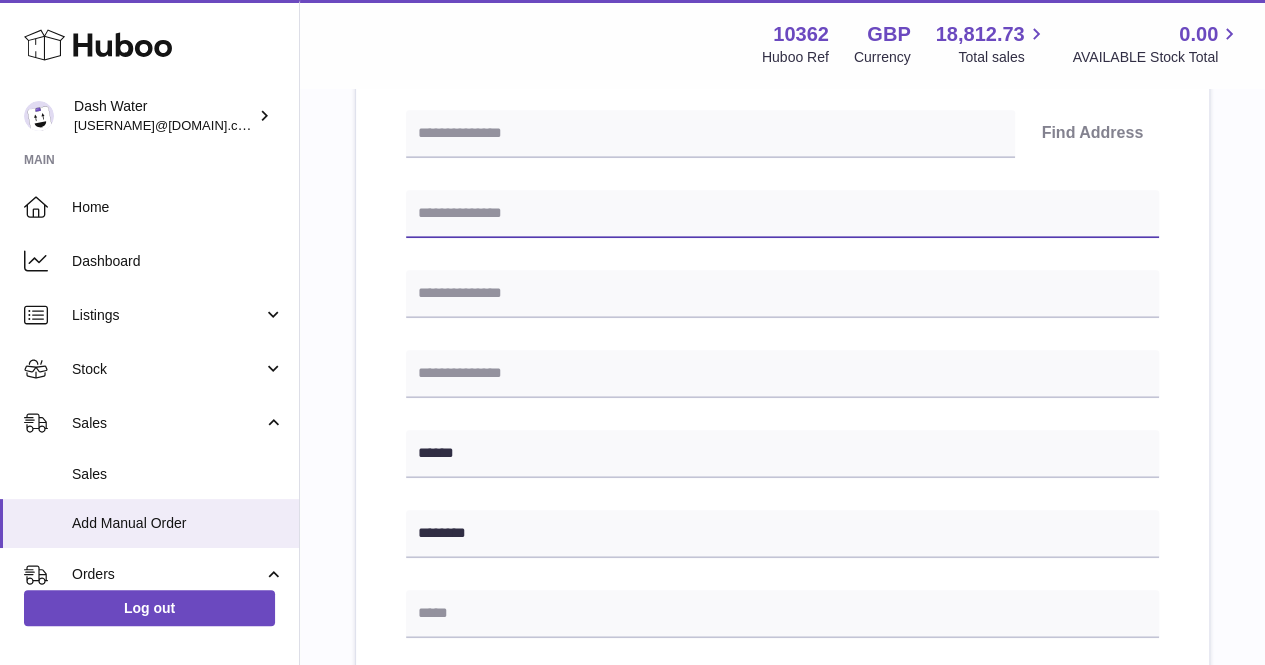 type 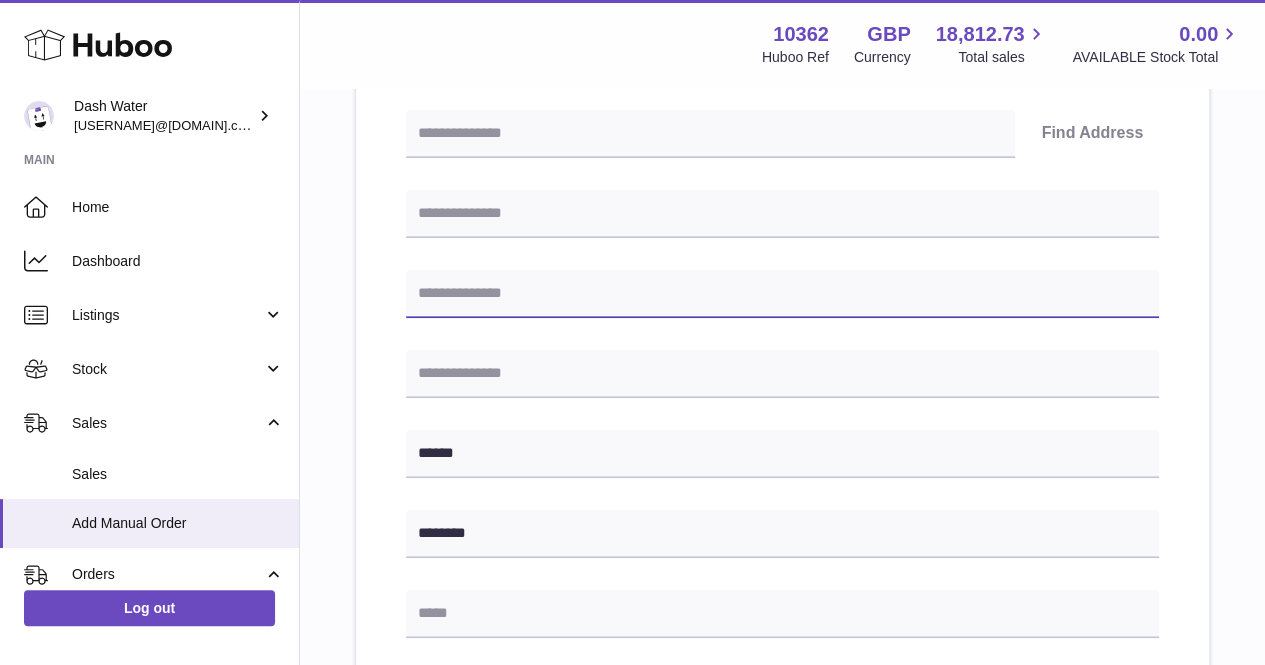 click at bounding box center [782, 294] 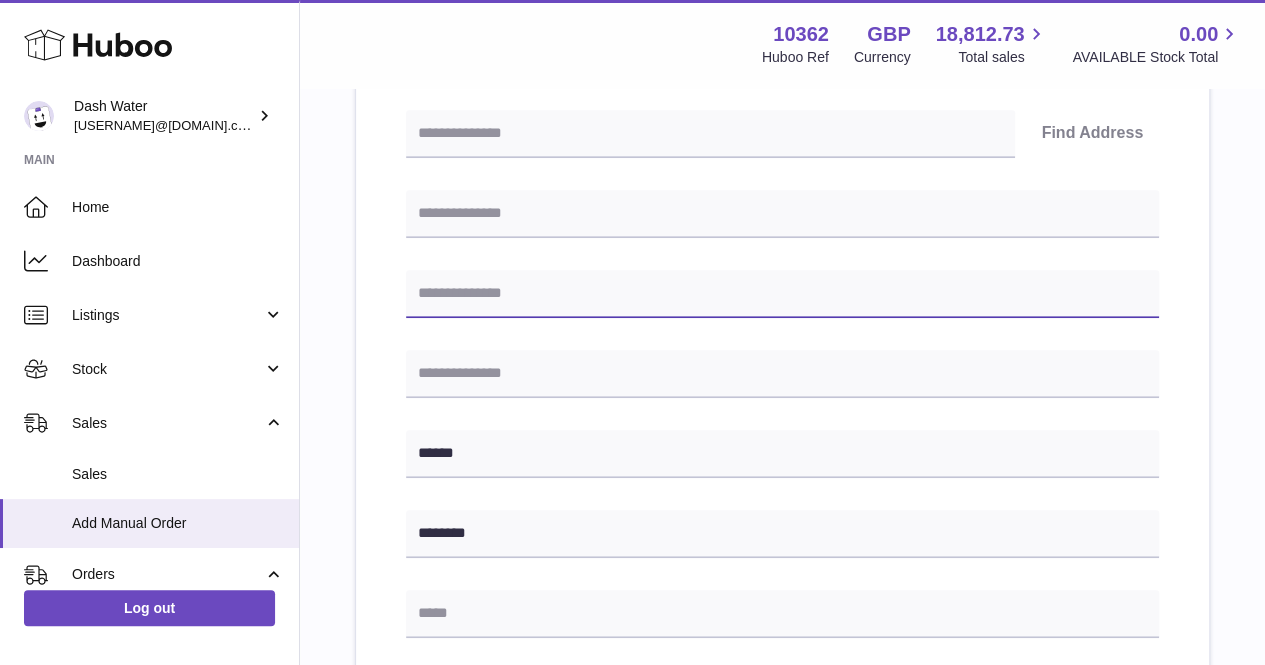 paste on "**********" 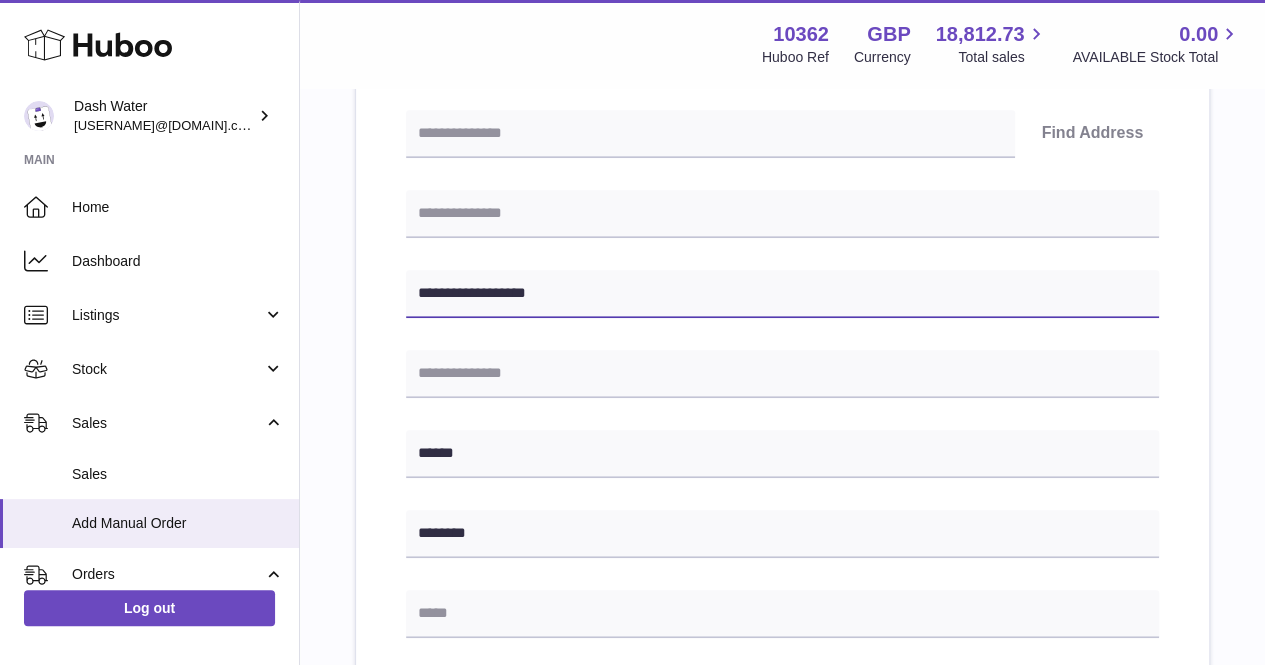 type on "**********" 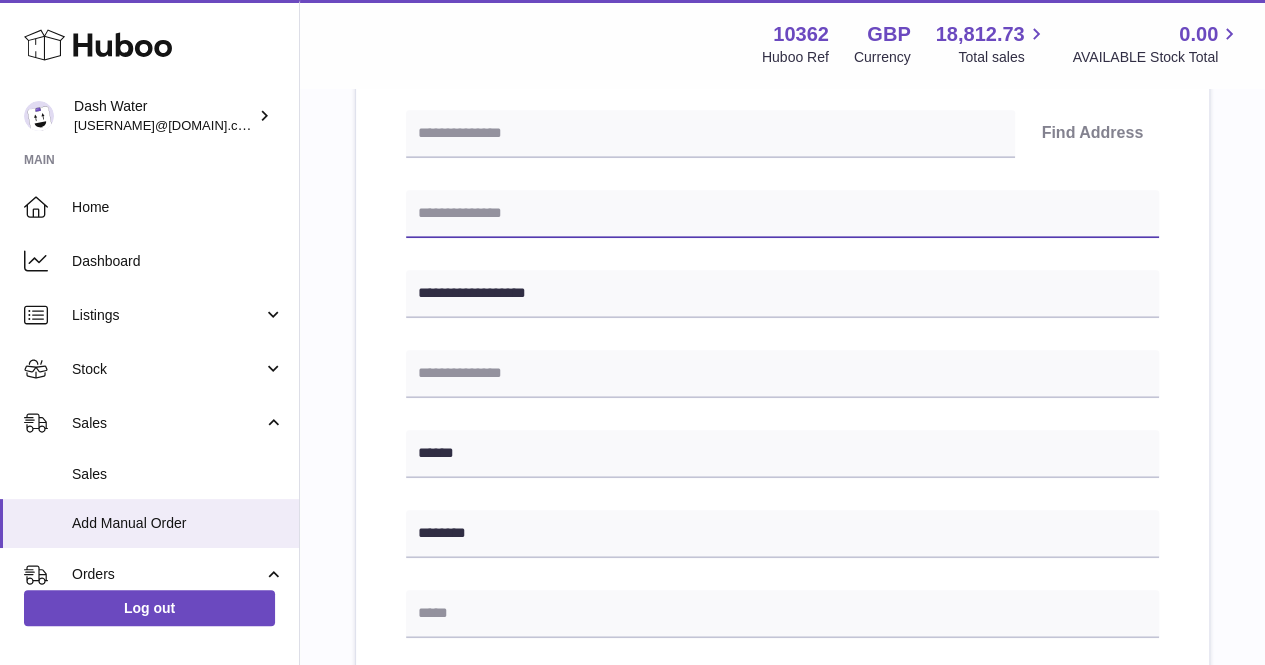 click at bounding box center (782, 214) 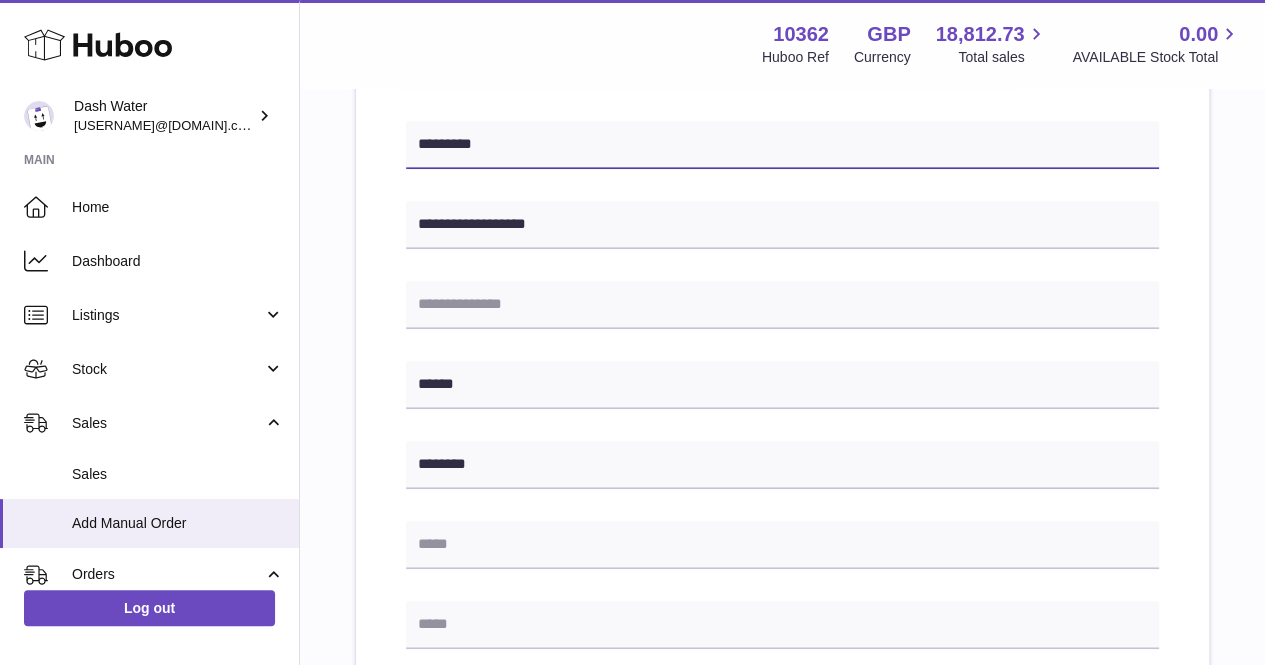 scroll, scrollTop: 727, scrollLeft: 0, axis: vertical 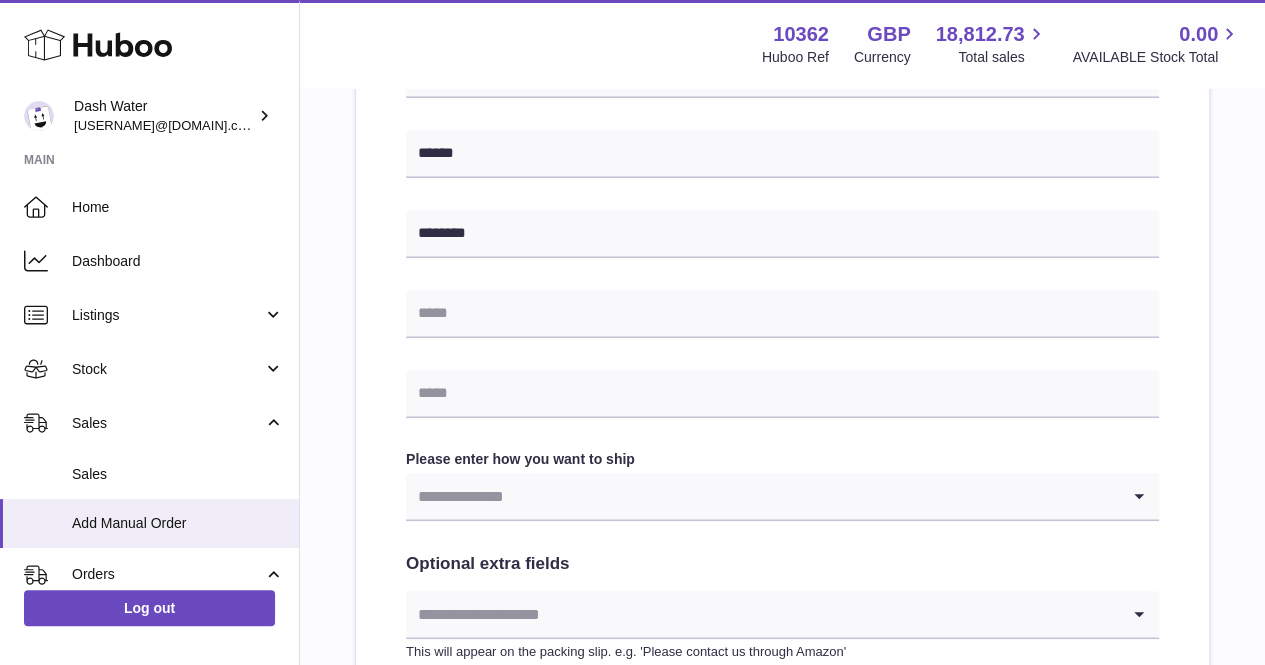 type on "*********" 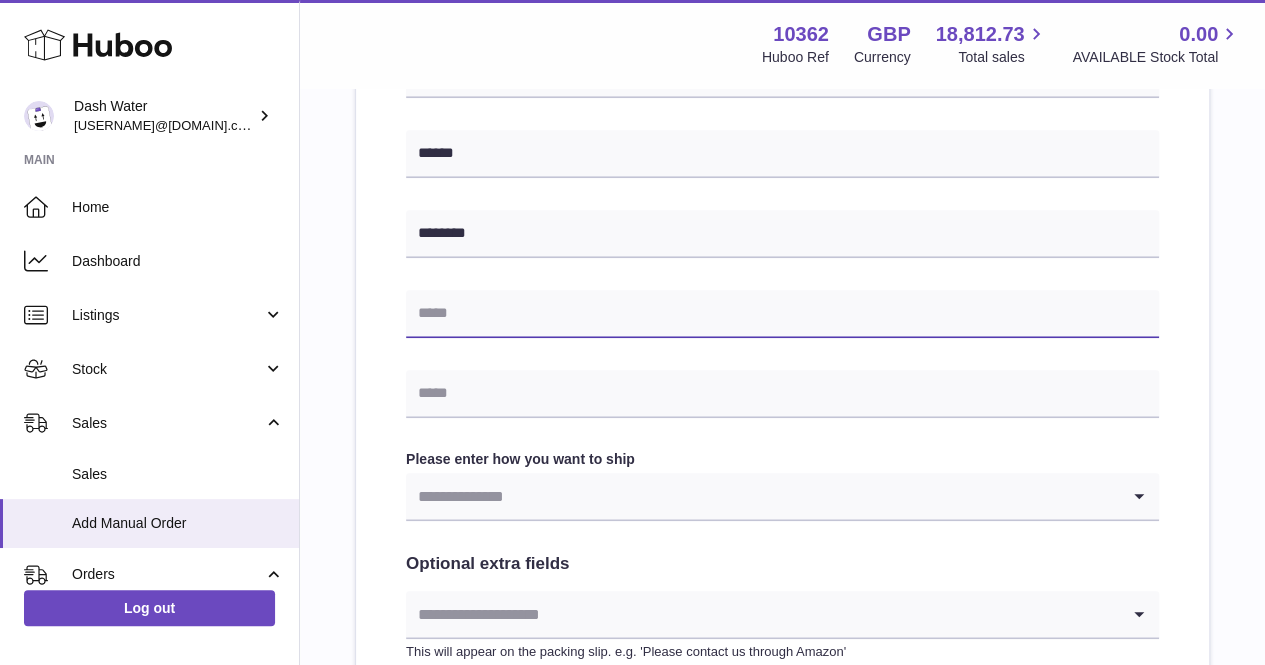 click at bounding box center (782, 314) 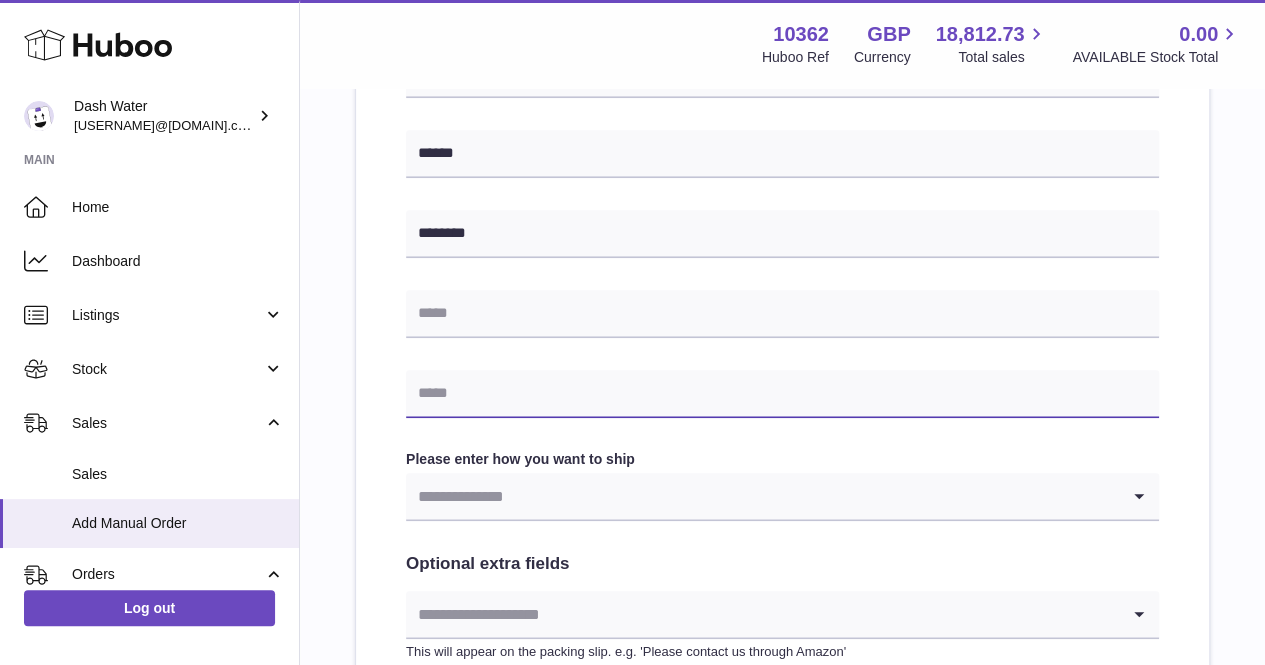 click at bounding box center [782, 394] 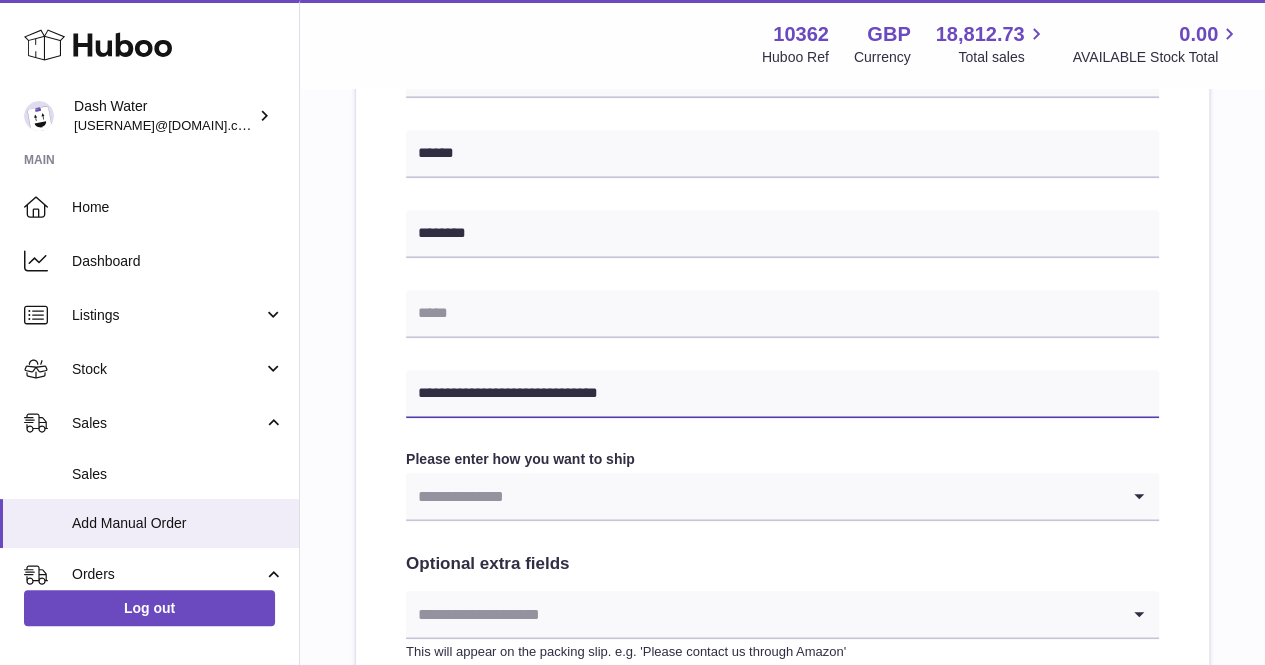 type on "**********" 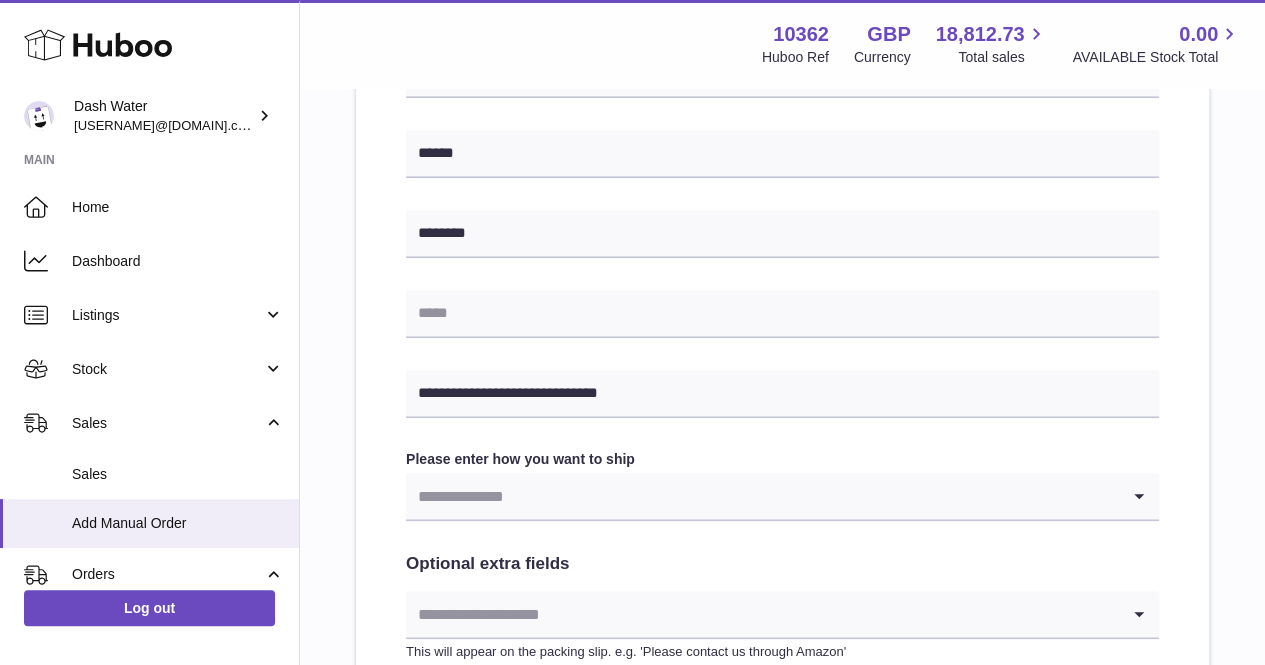 click on "**********" at bounding box center [782, 231] 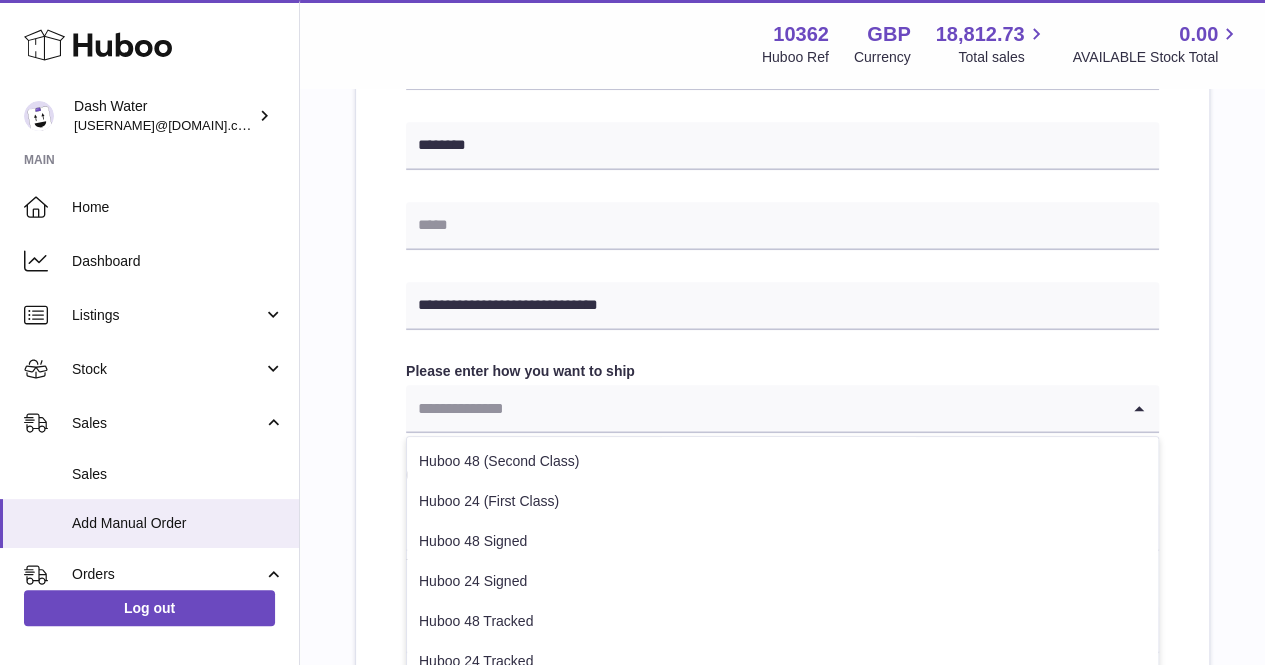 scroll, scrollTop: 927, scrollLeft: 0, axis: vertical 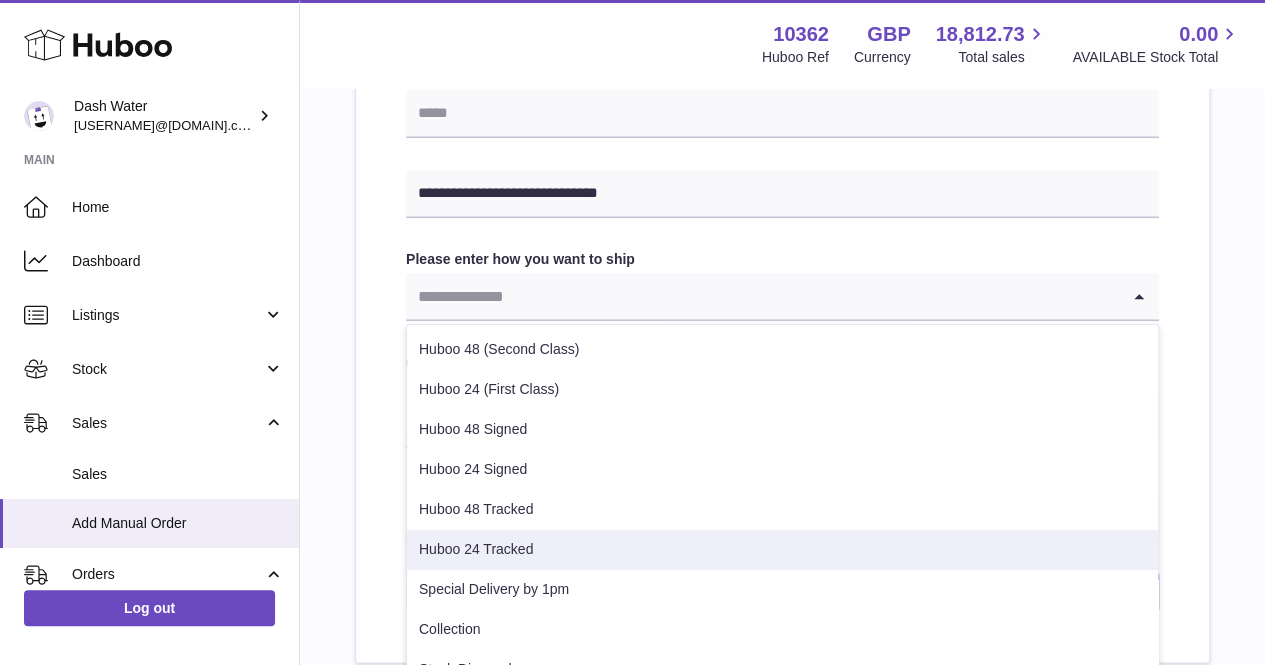 click on "Huboo 24 Tracked" at bounding box center [782, 550] 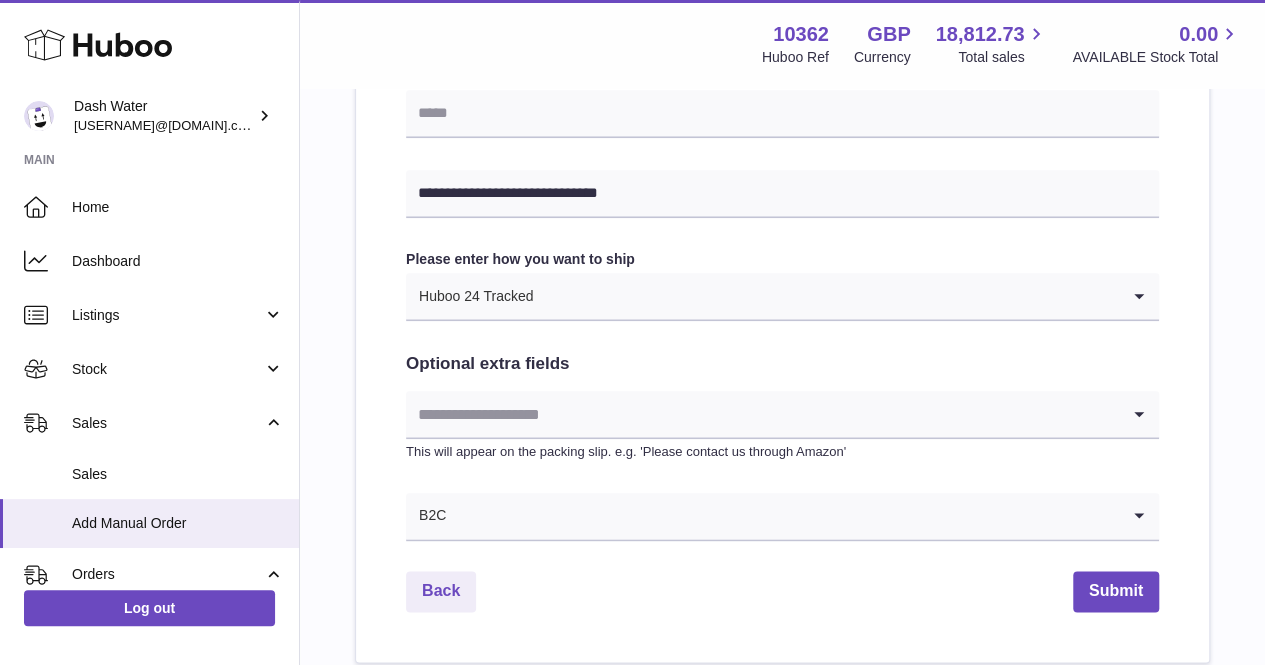 click on "**********" at bounding box center [782, 31] 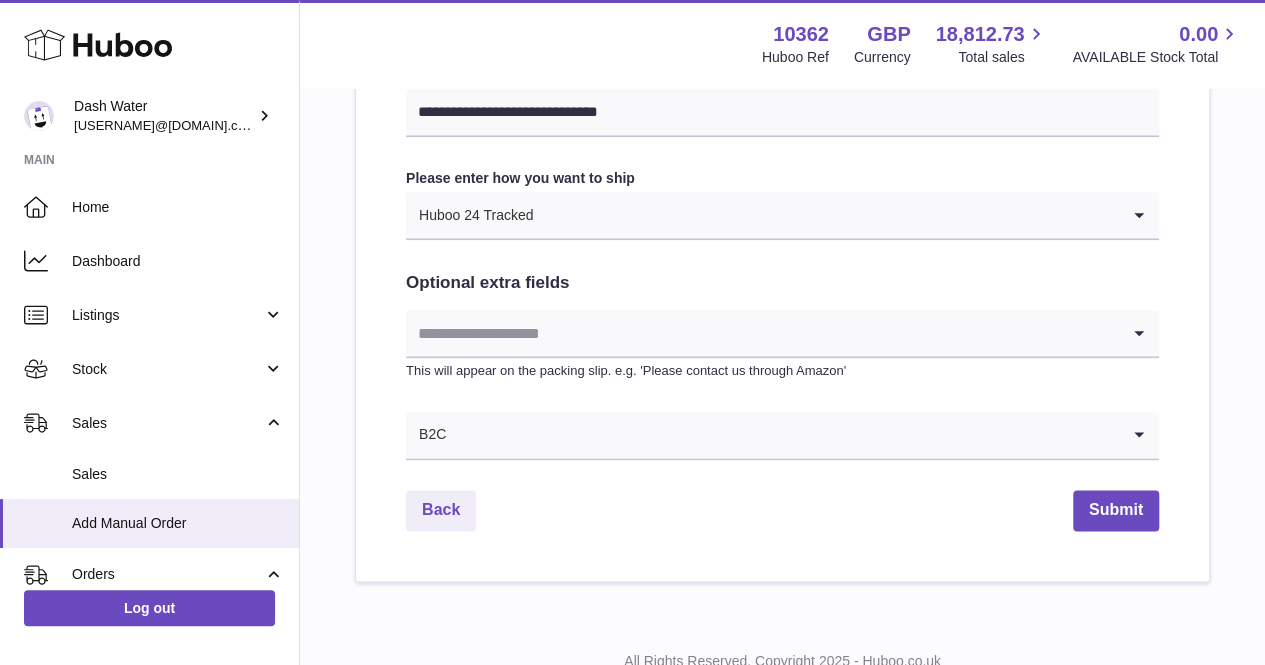 scroll, scrollTop: 1081, scrollLeft: 0, axis: vertical 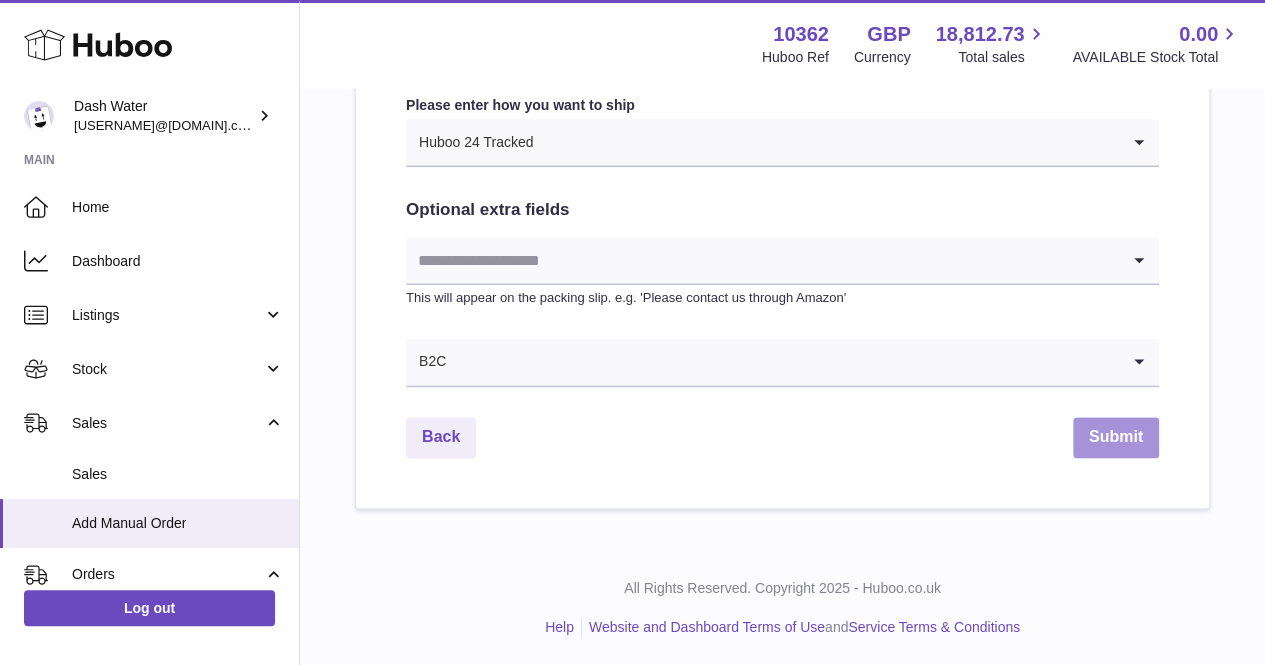 click on "Submit" at bounding box center (1116, 437) 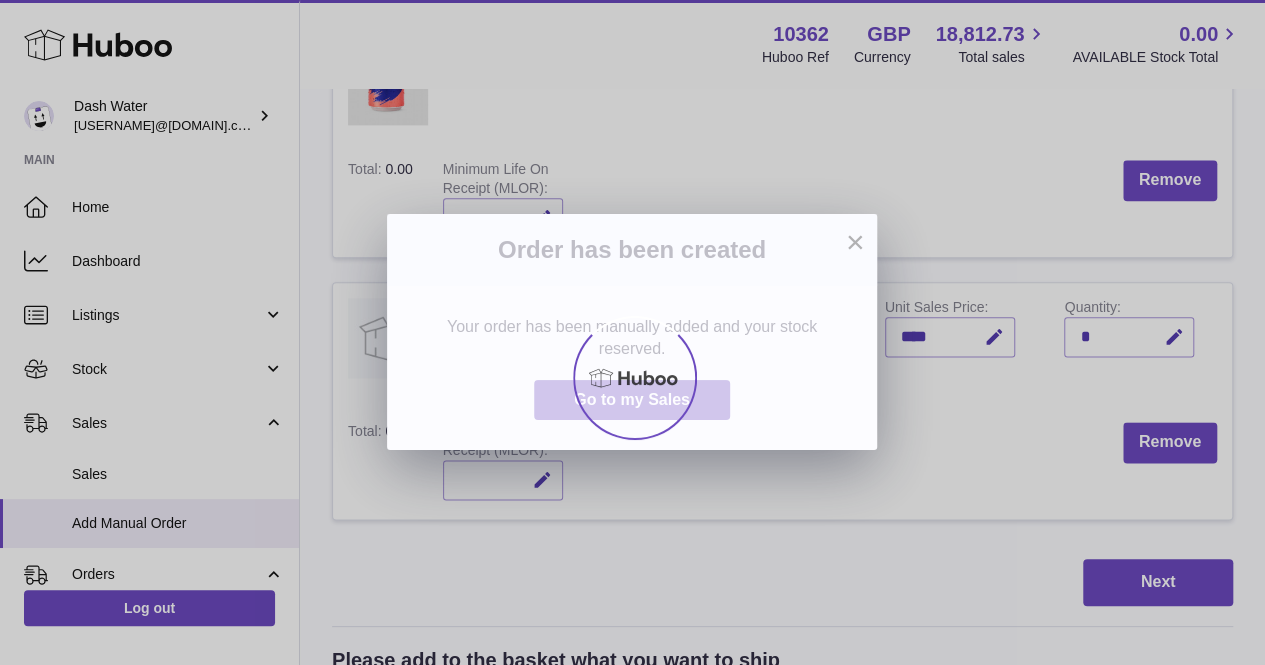 scroll, scrollTop: 0, scrollLeft: 0, axis: both 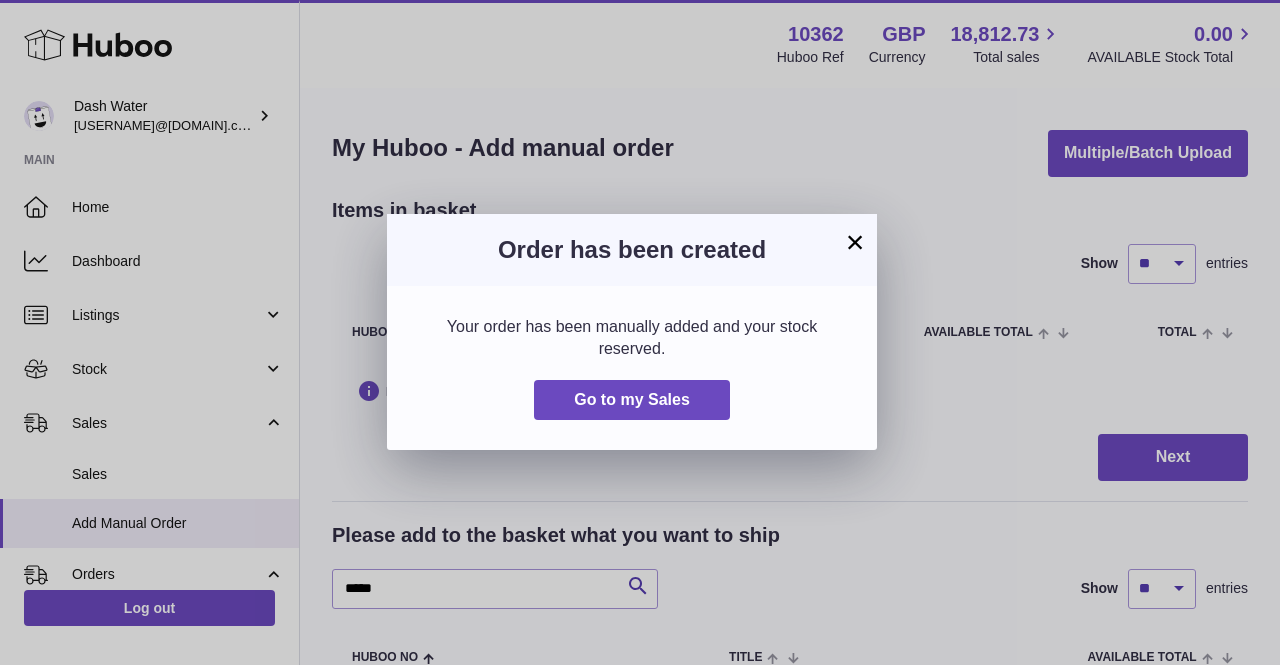 click on "×" at bounding box center (855, 242) 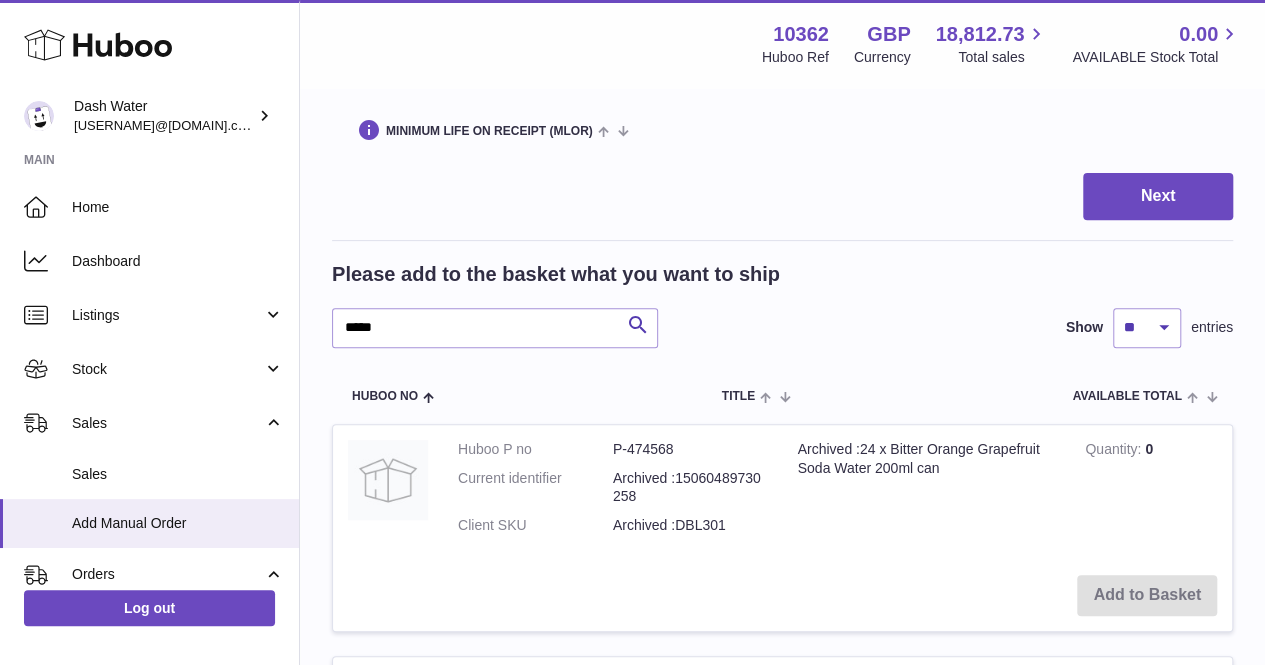 scroll, scrollTop: 300, scrollLeft: 0, axis: vertical 